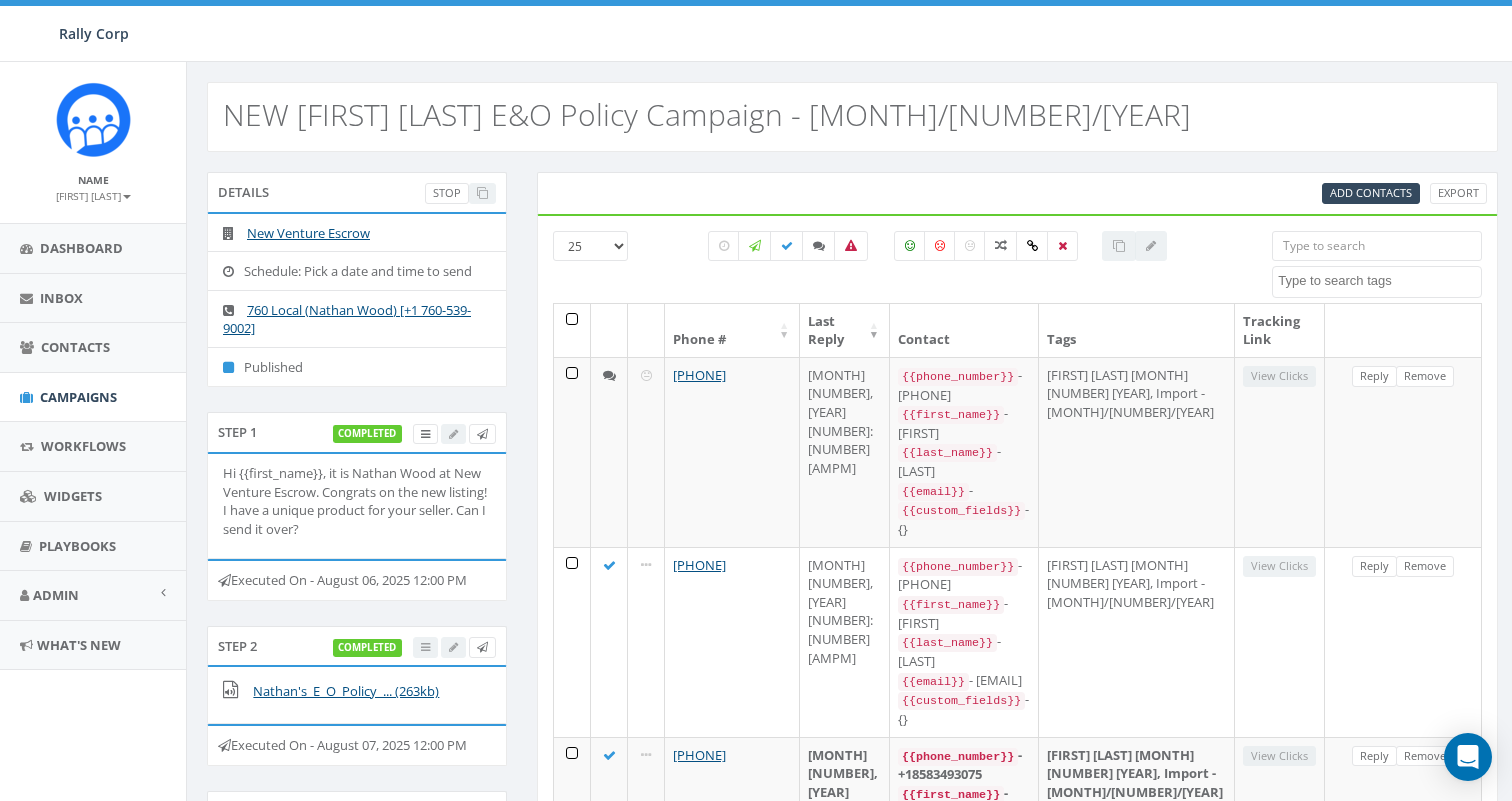 select 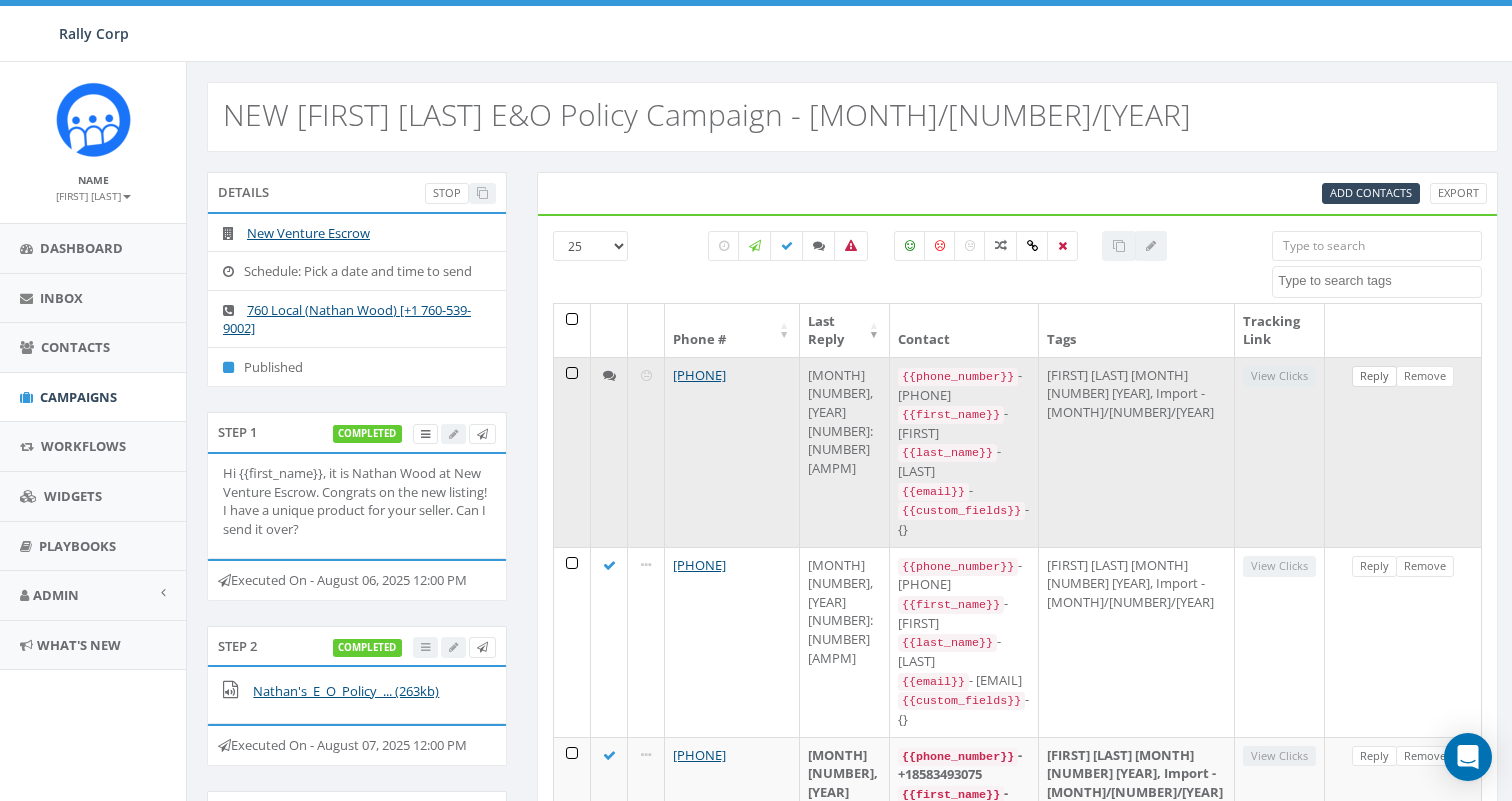 paste on "+17607049252" 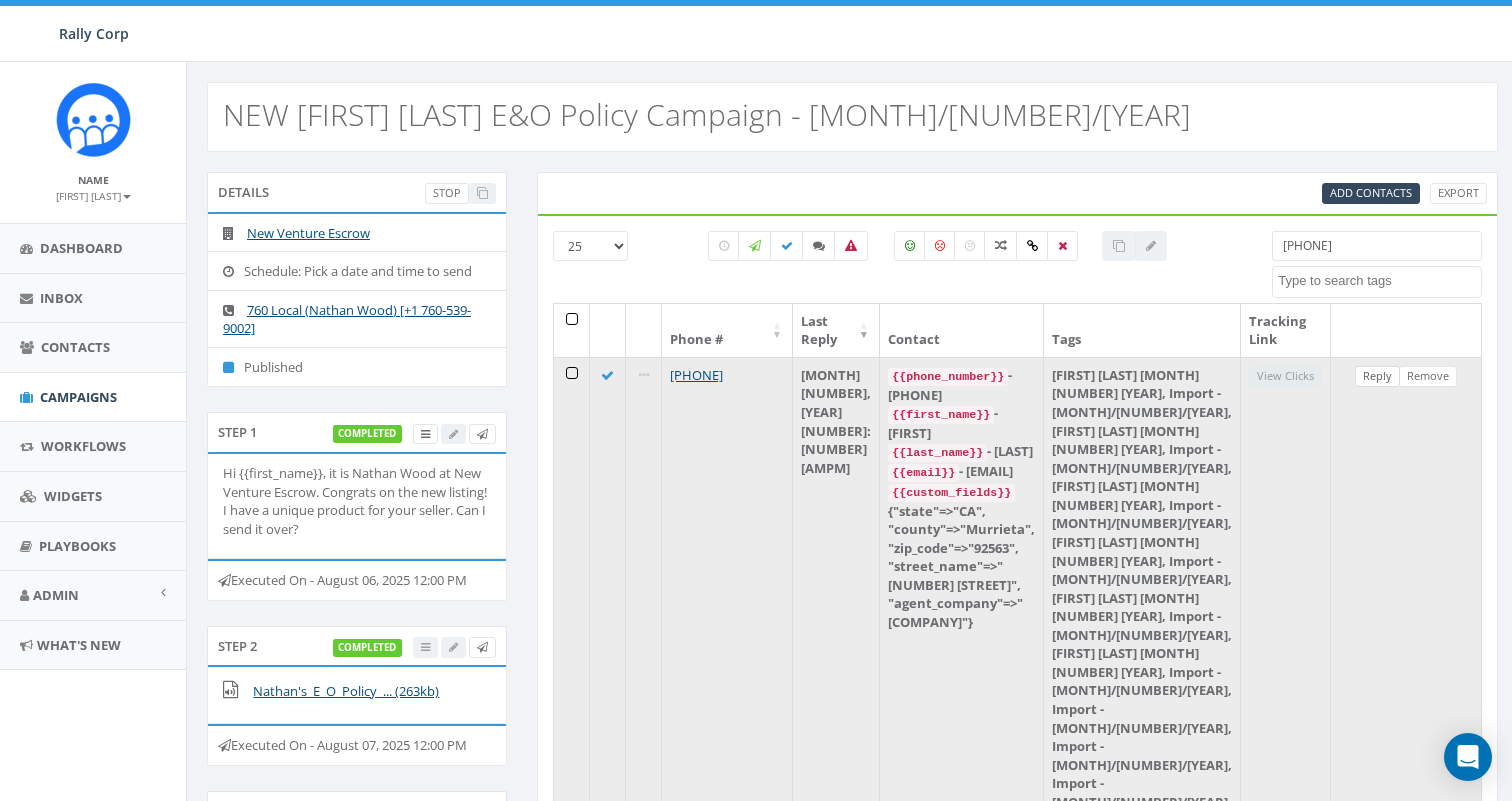 type on "+17607049252" 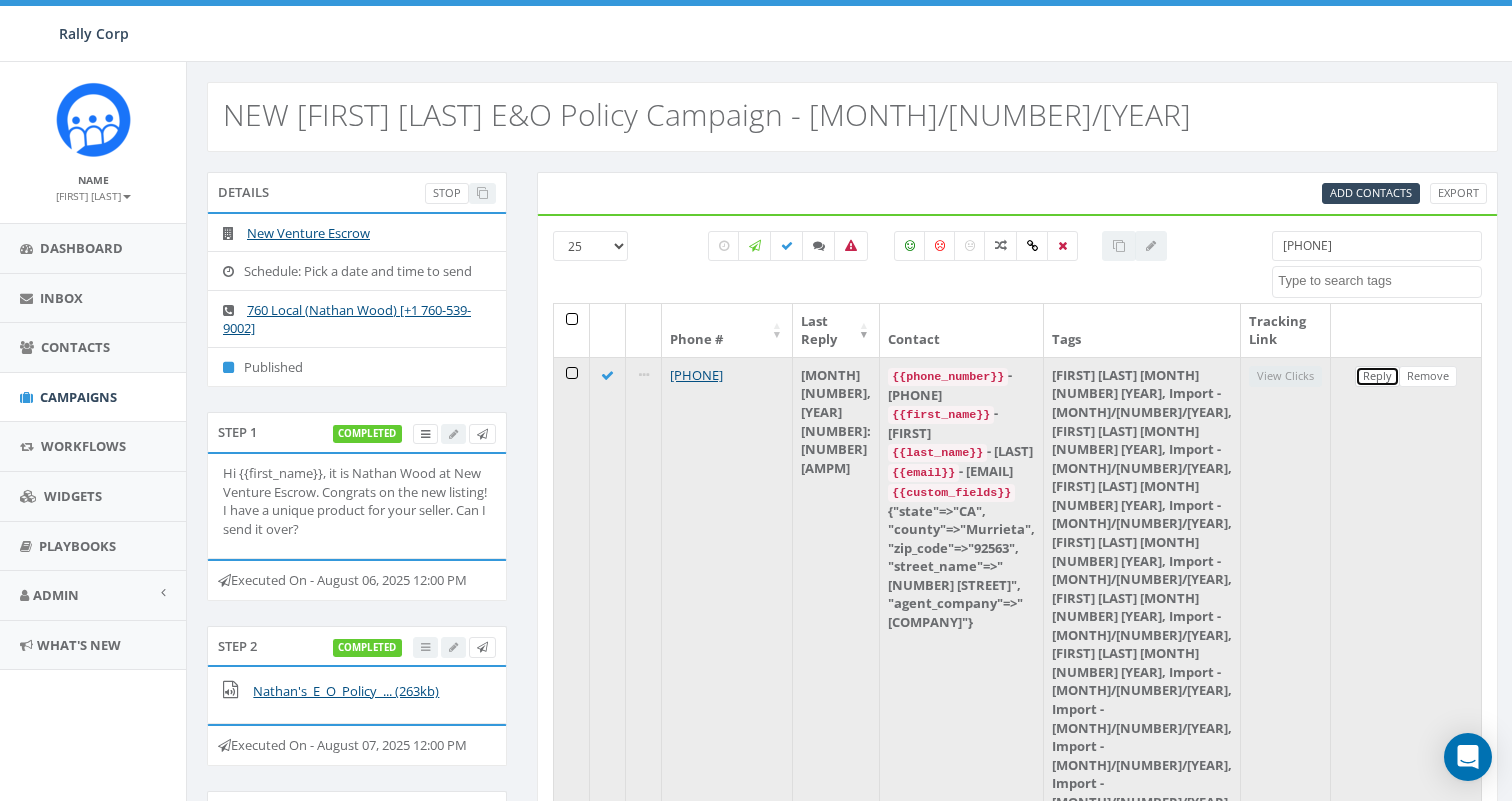 click on "Reply" at bounding box center [1377, 376] 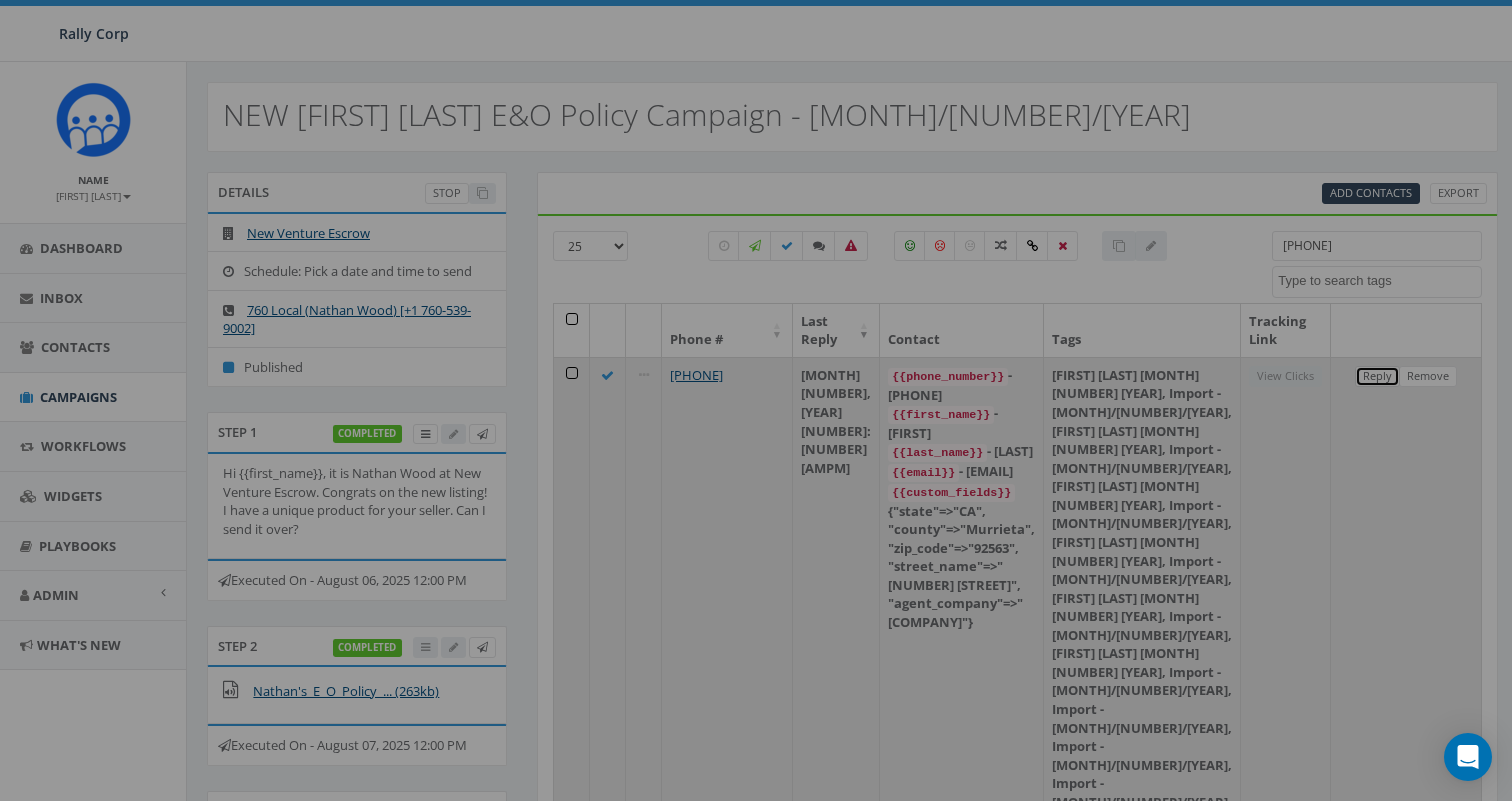 scroll, scrollTop: 0, scrollLeft: 0, axis: both 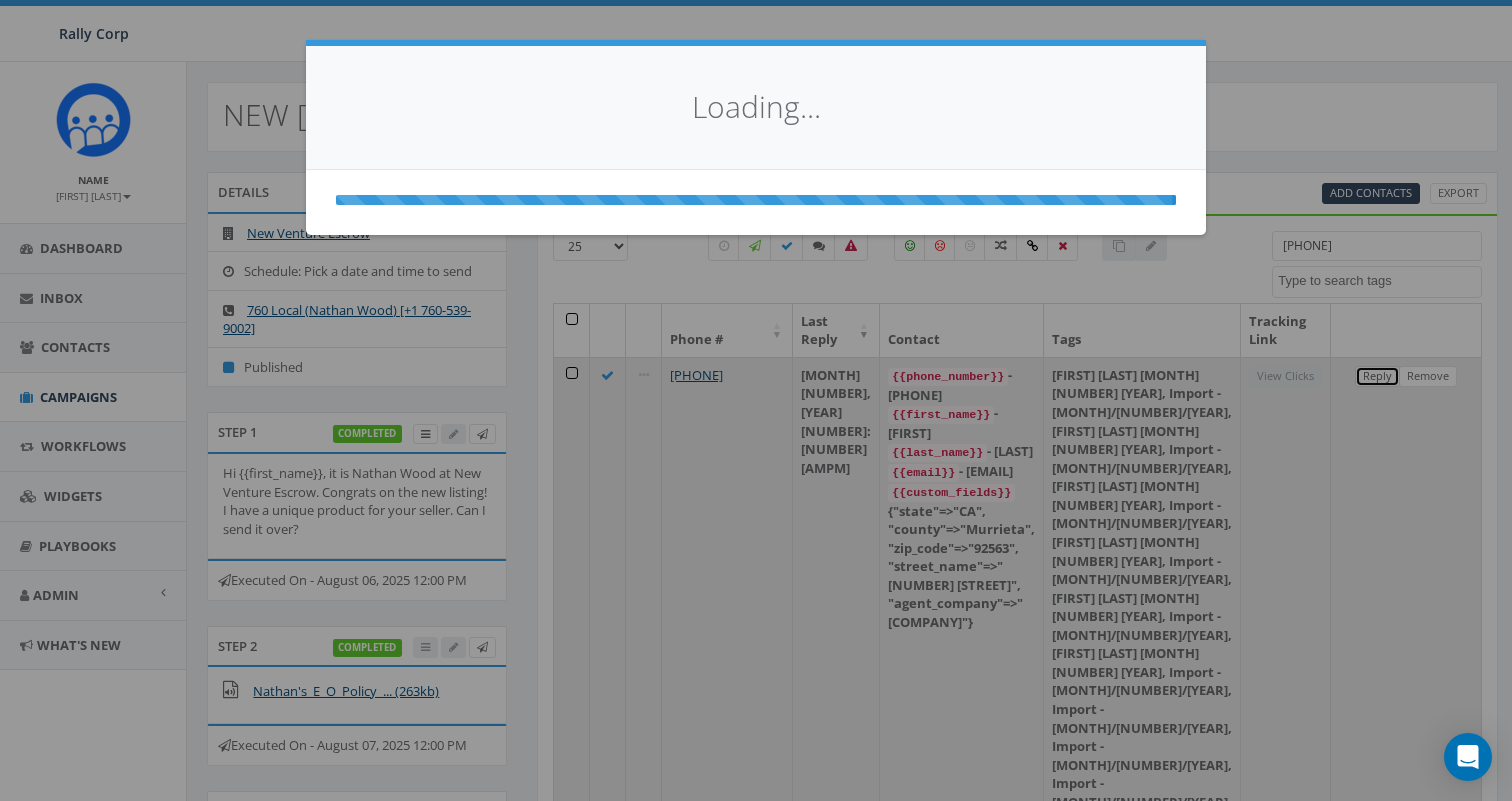 select 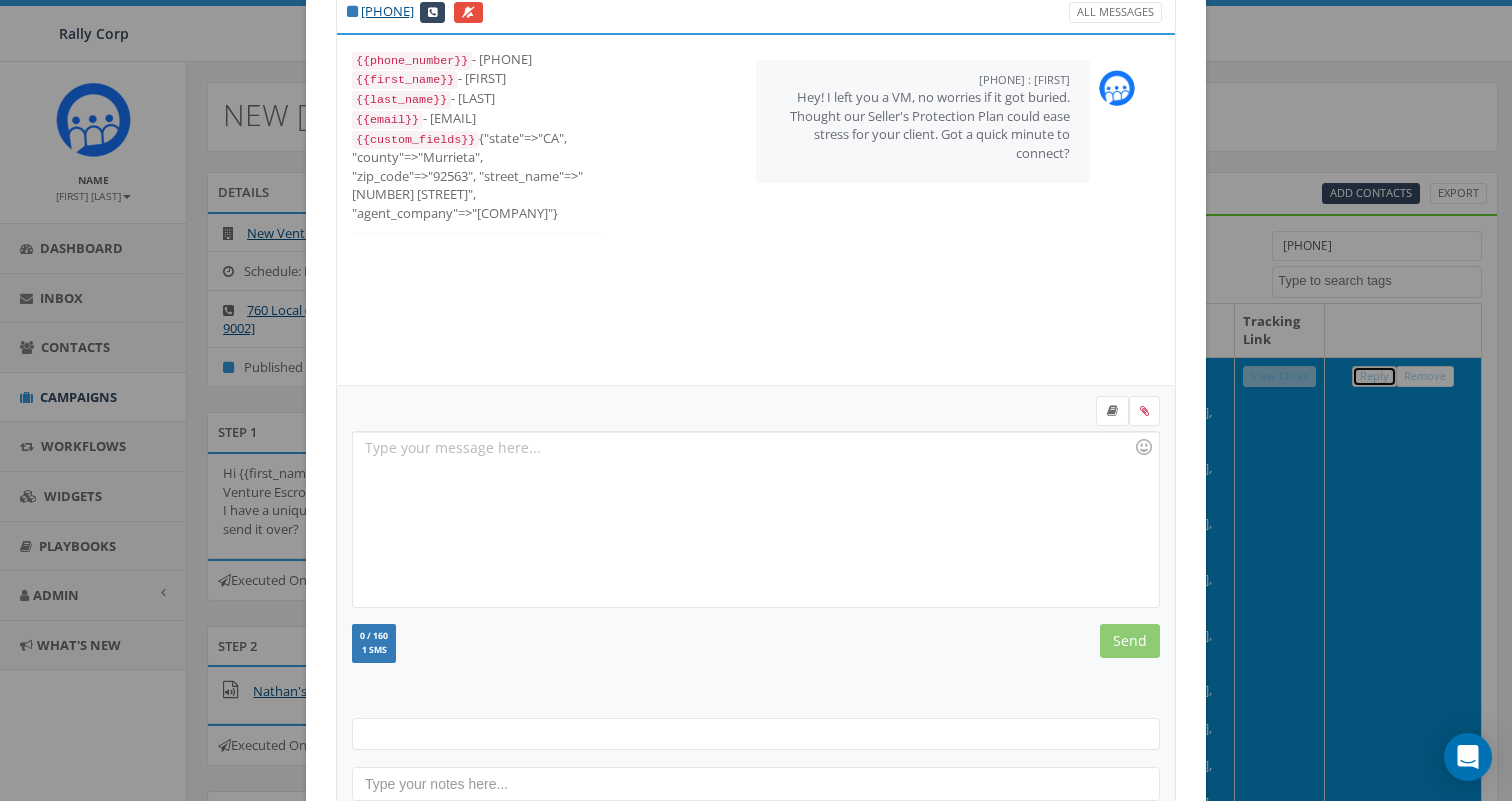 scroll, scrollTop: 201, scrollLeft: 0, axis: vertical 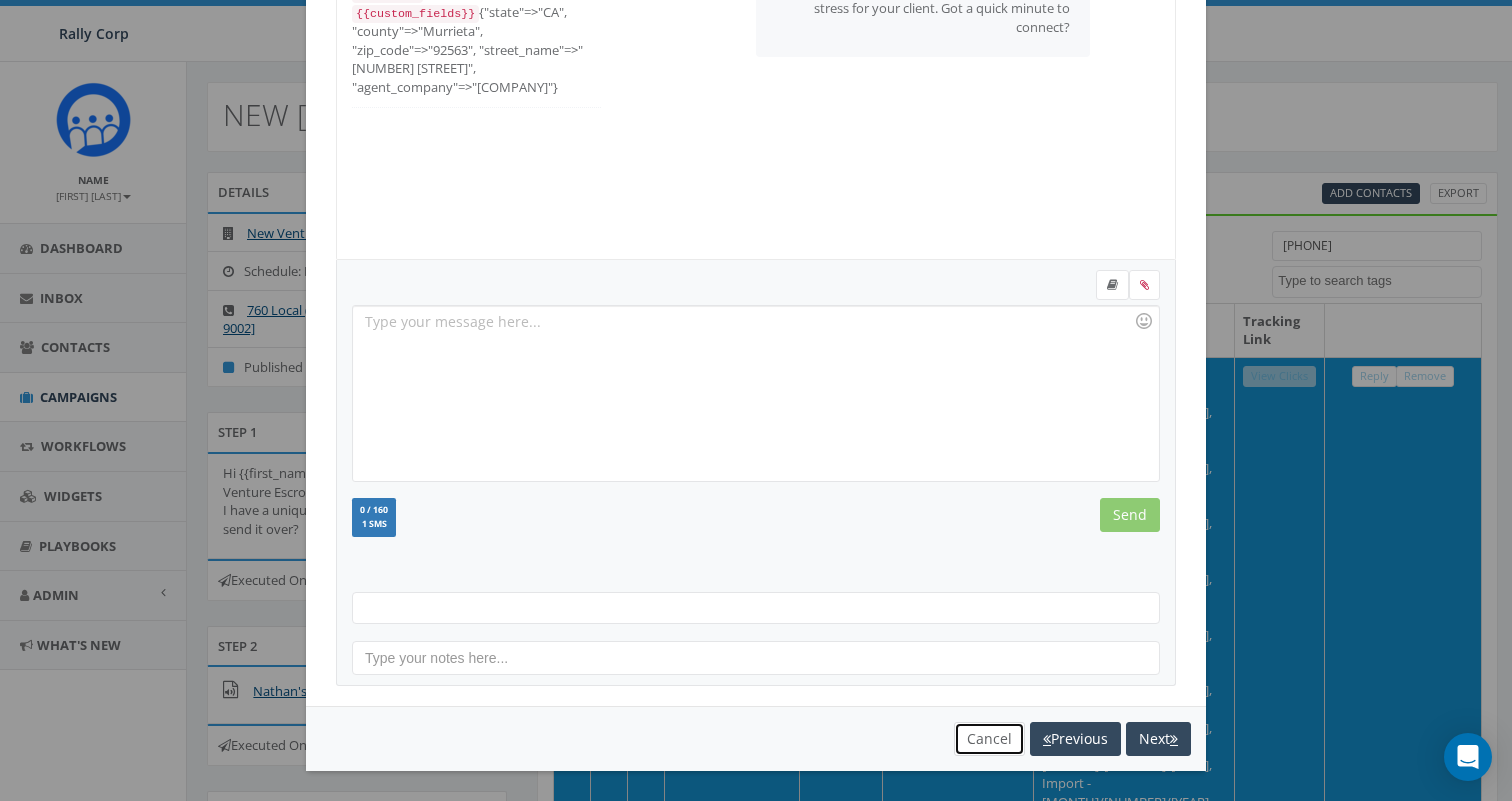 click on "Cancel" at bounding box center [989, 739] 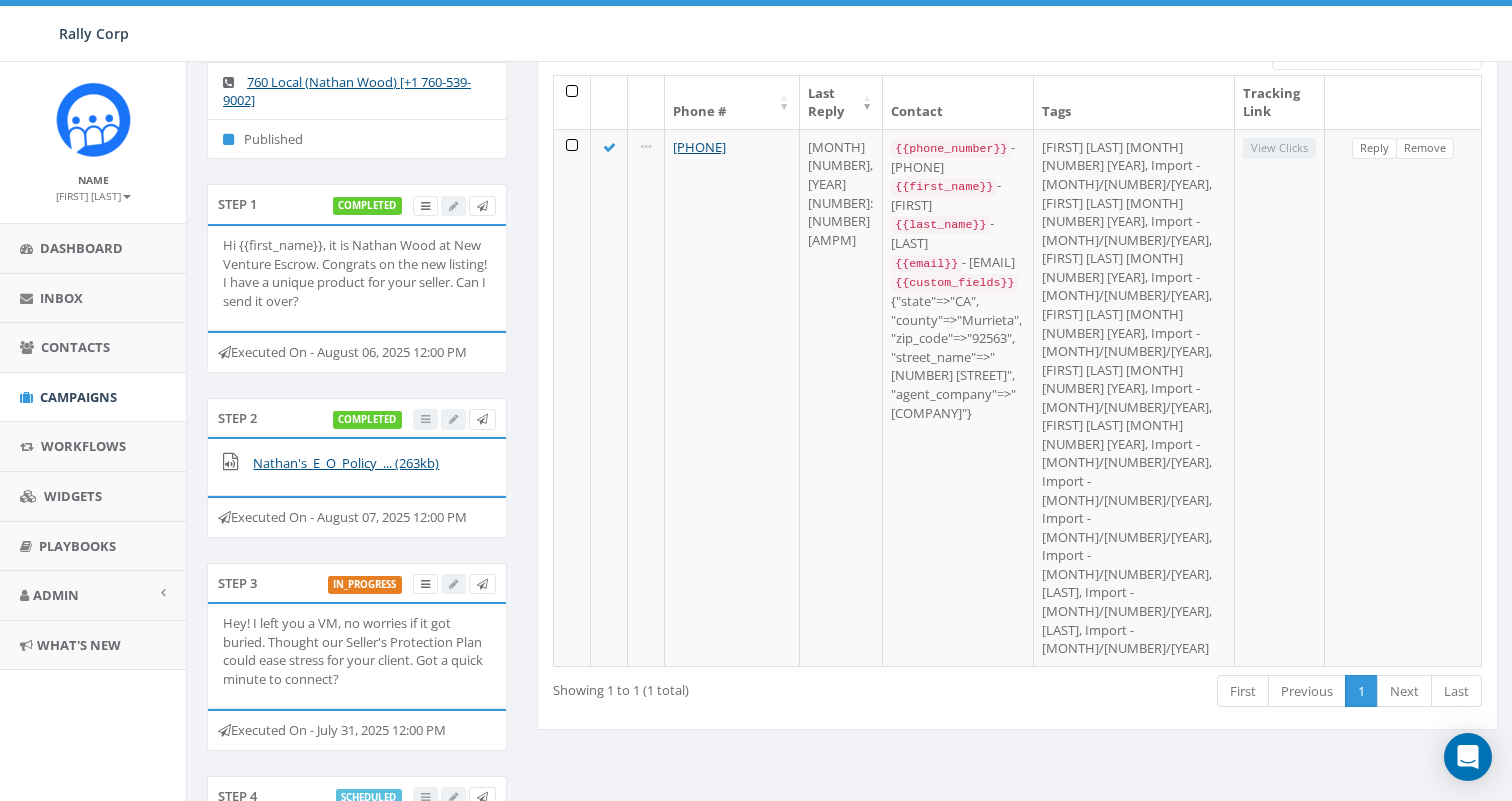 scroll, scrollTop: 219, scrollLeft: 0, axis: vertical 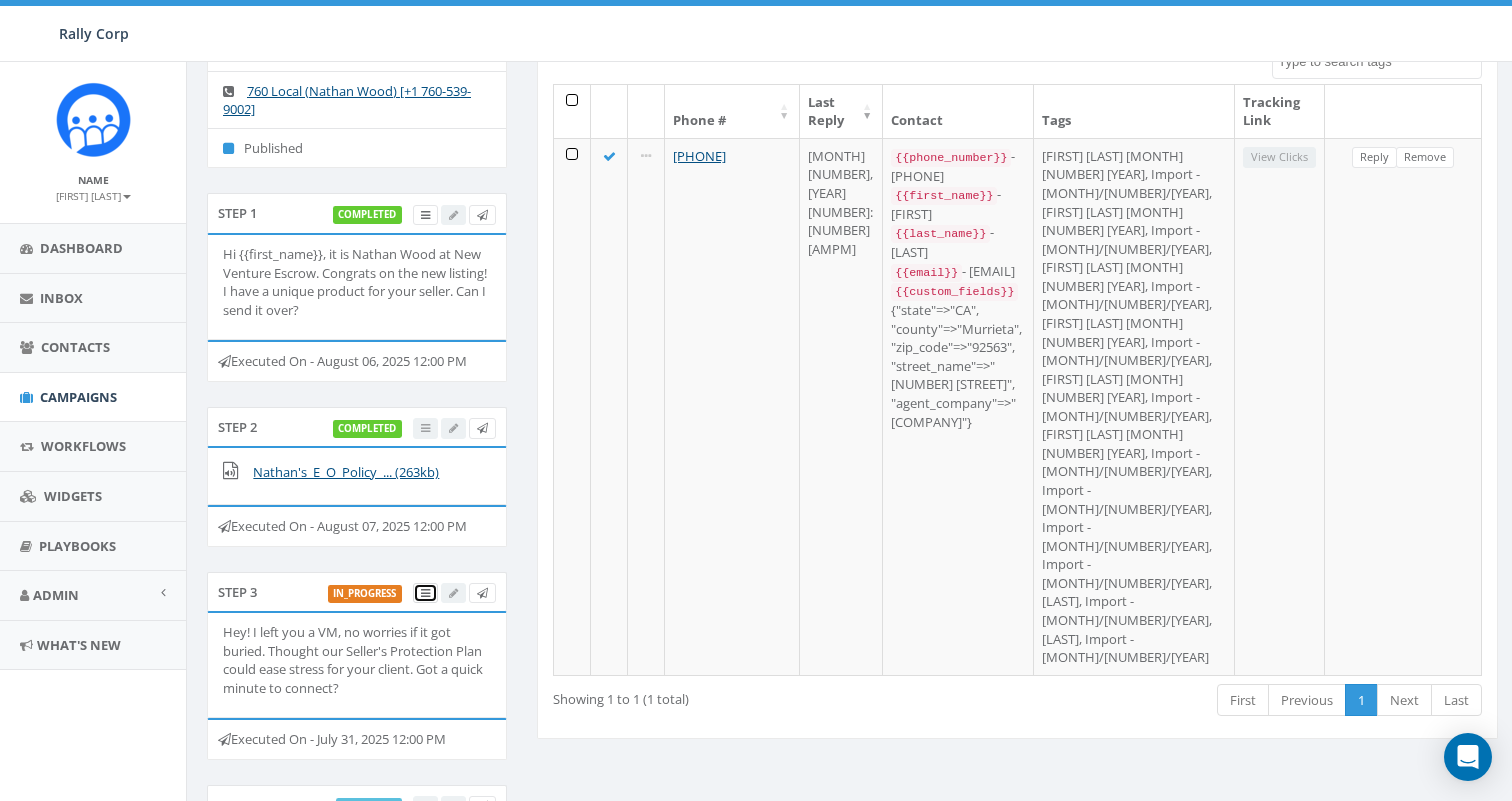 click at bounding box center (425, 593) 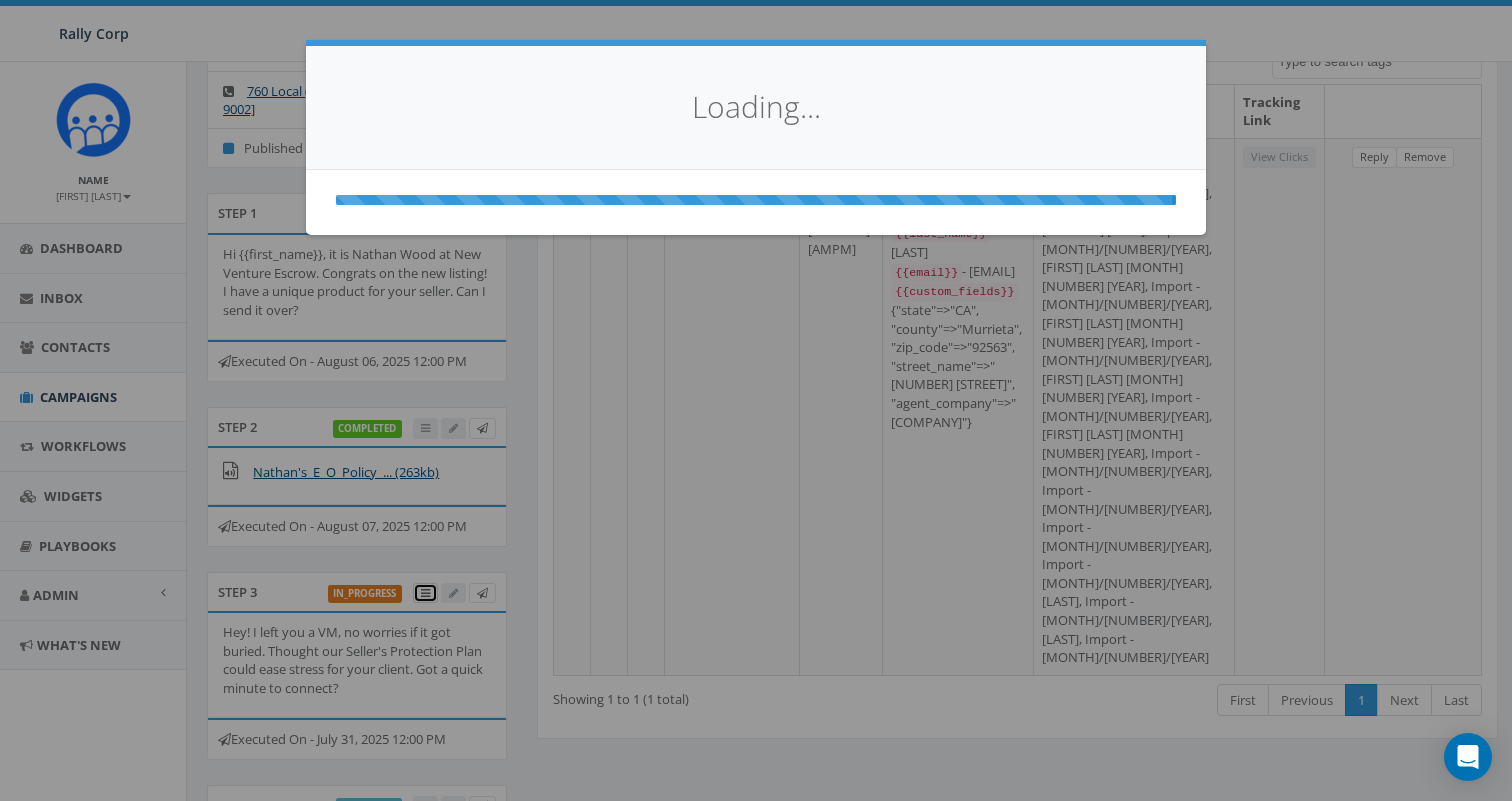 scroll, scrollTop: 0, scrollLeft: 0, axis: both 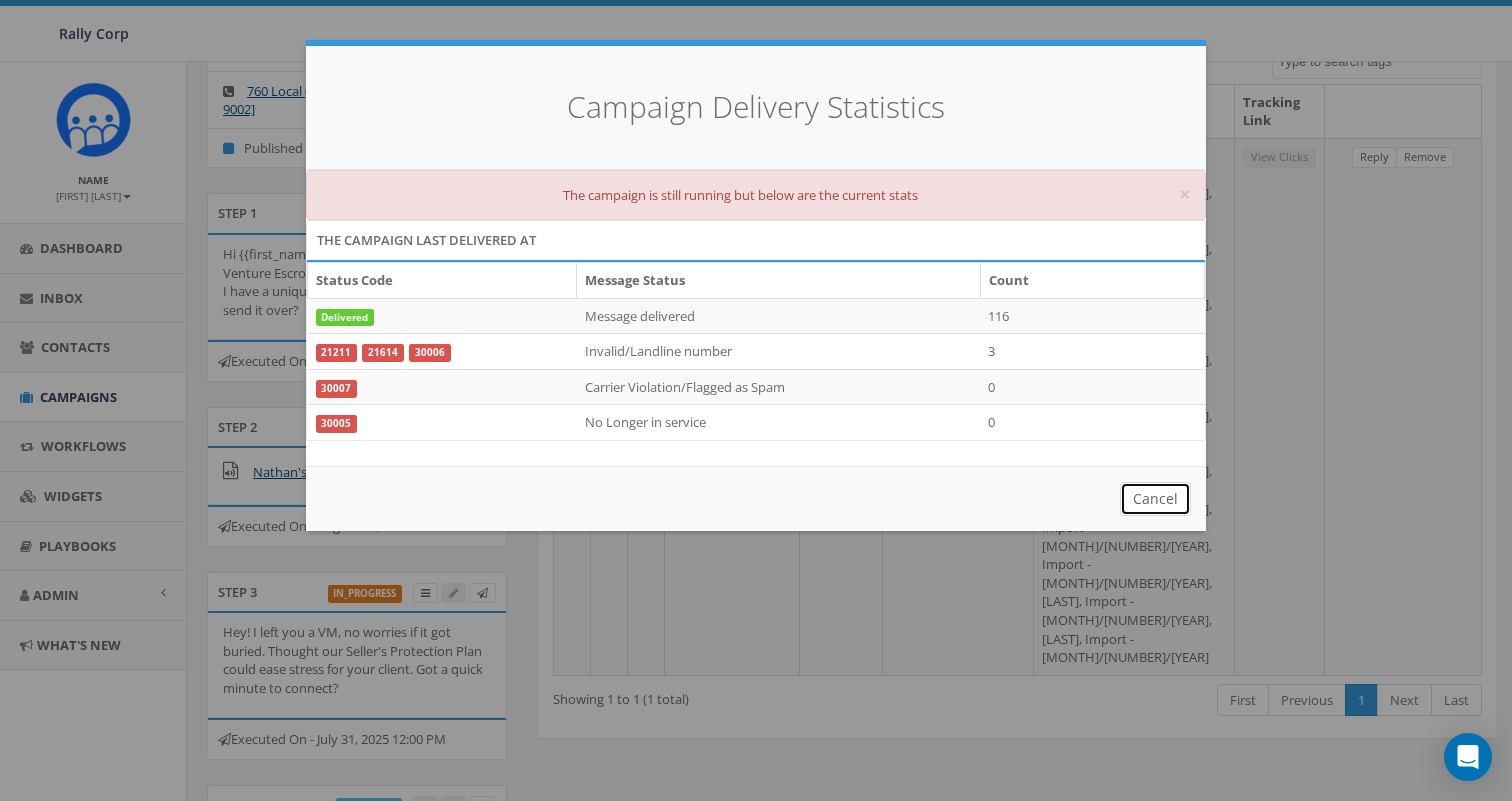 click on "Cancel" at bounding box center [1155, 499] 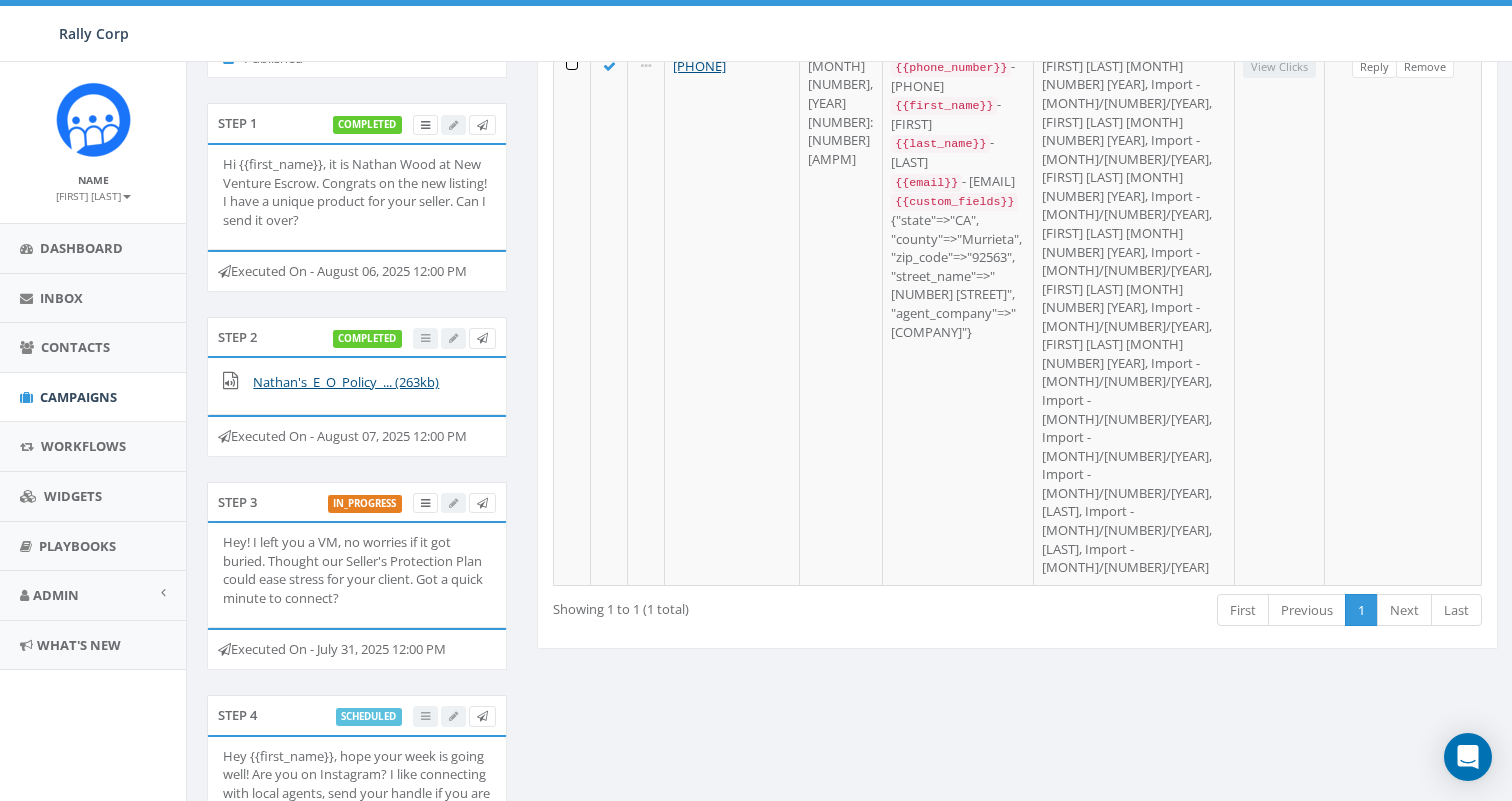 scroll, scrollTop: 321, scrollLeft: 0, axis: vertical 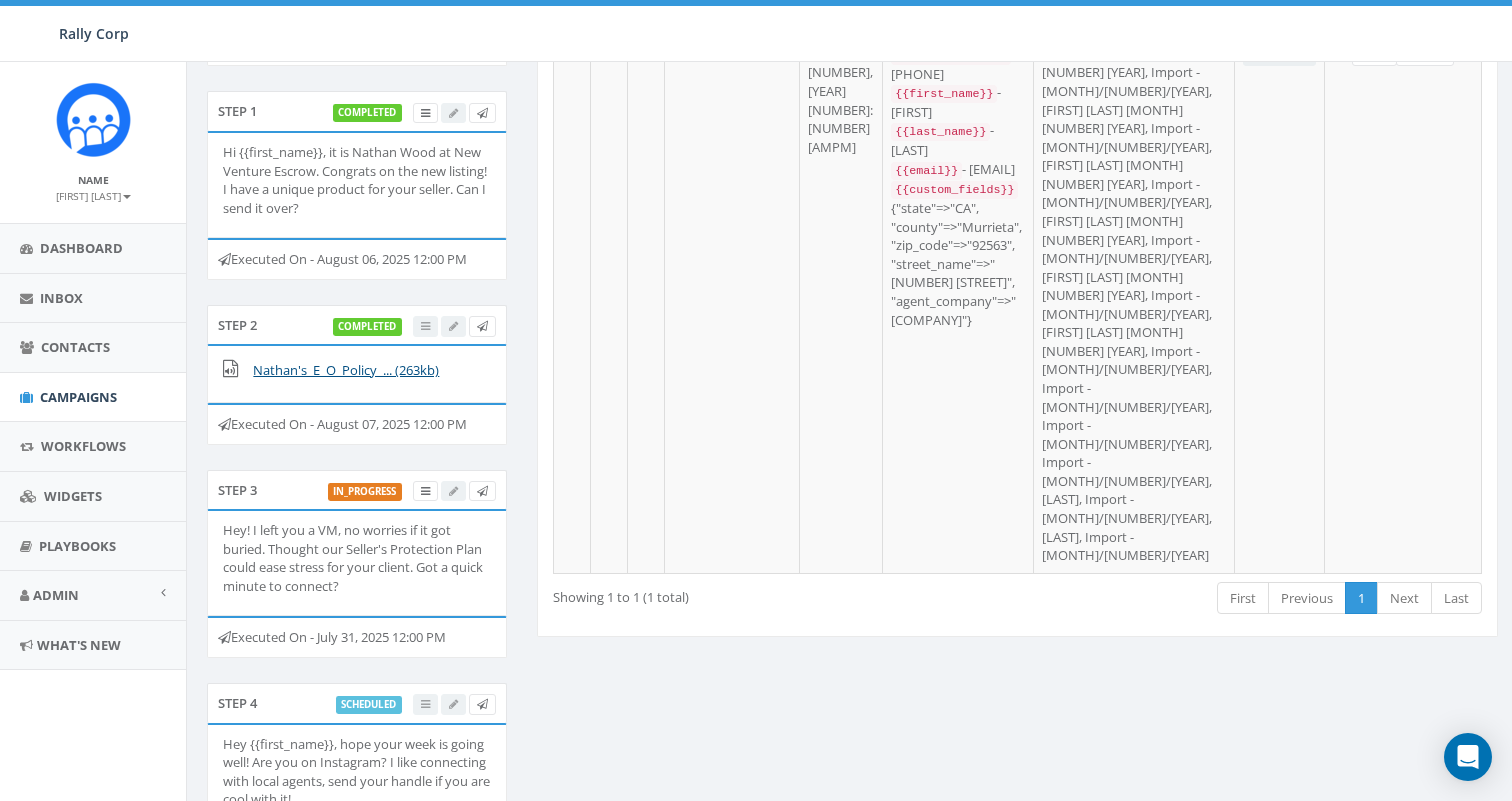 drag, startPoint x: 319, startPoint y: 636, endPoint x: 539, endPoint y: 634, distance: 220.0091 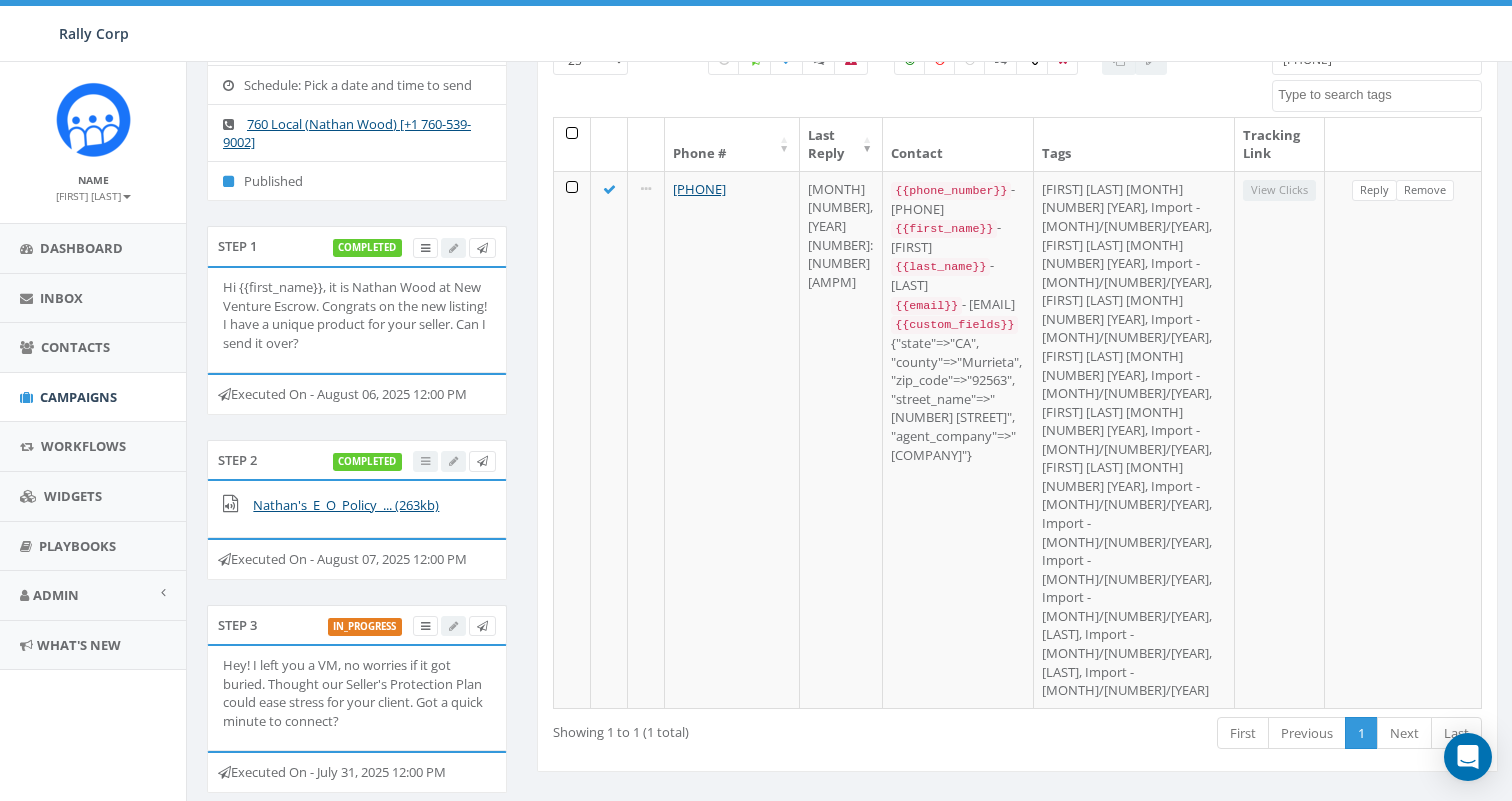 scroll, scrollTop: 0, scrollLeft: 0, axis: both 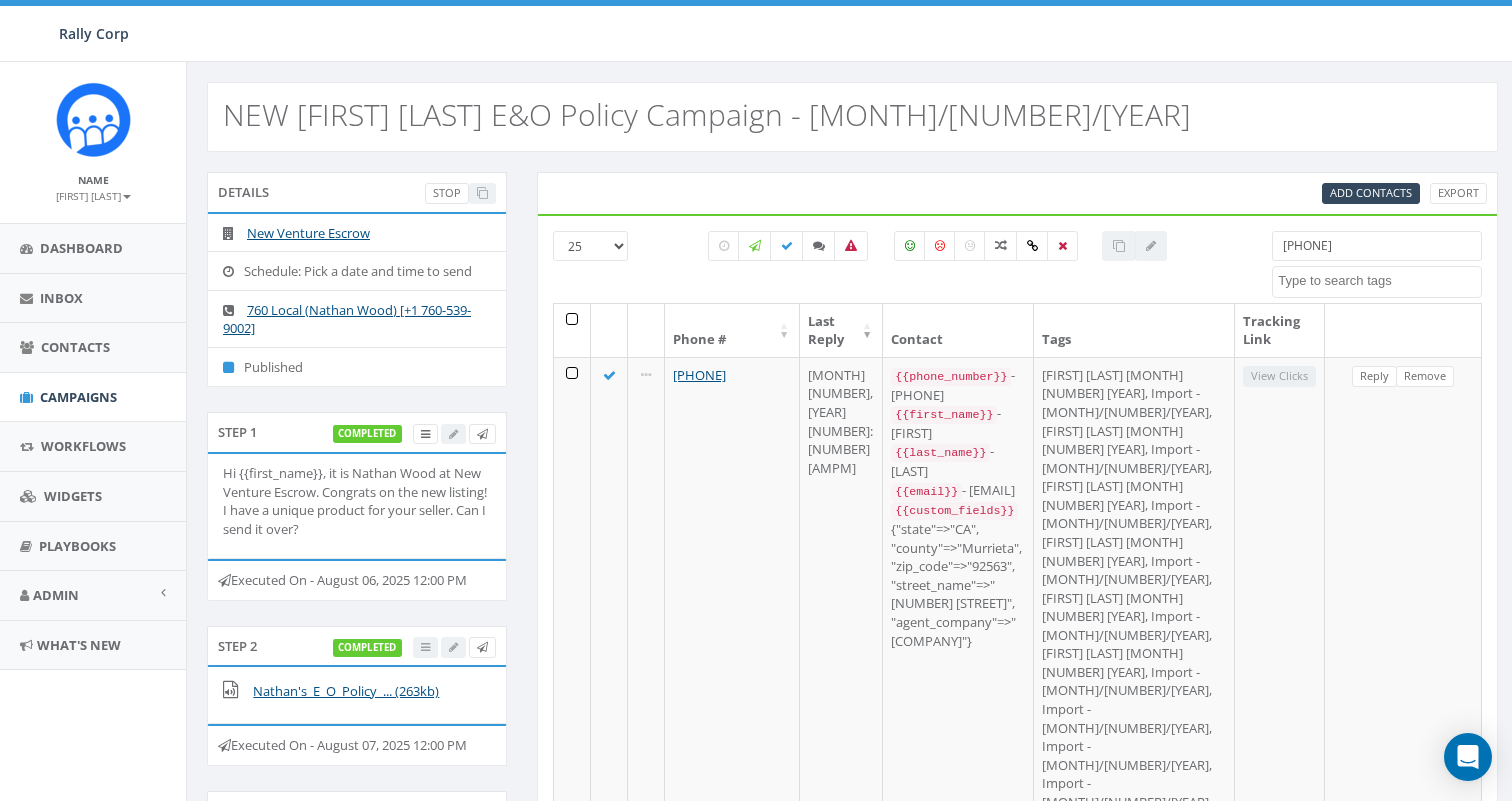 drag, startPoint x: 1395, startPoint y: 252, endPoint x: 1126, endPoint y: 190, distance: 276.05252 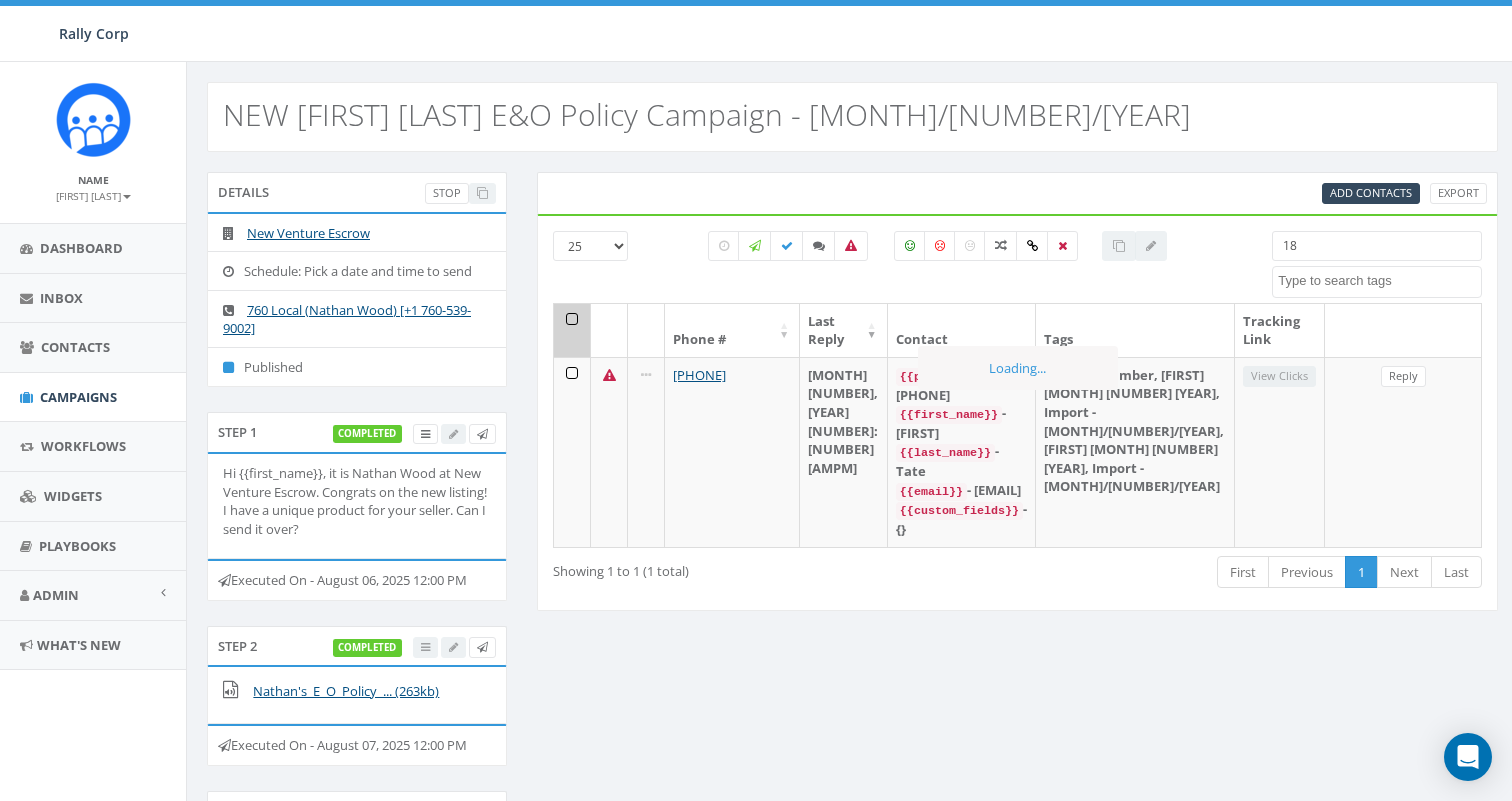 type on "1" 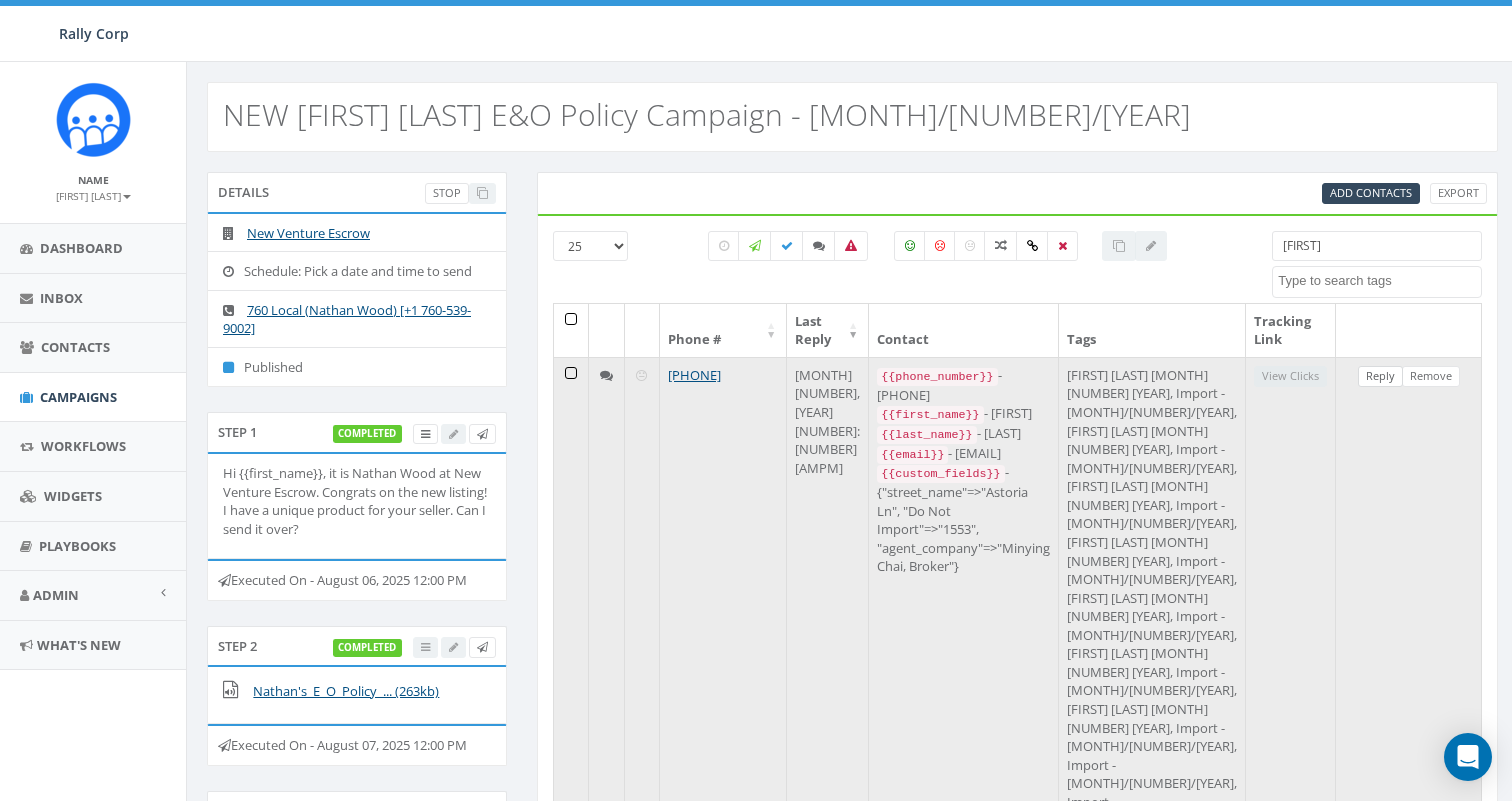 type on "maggie" 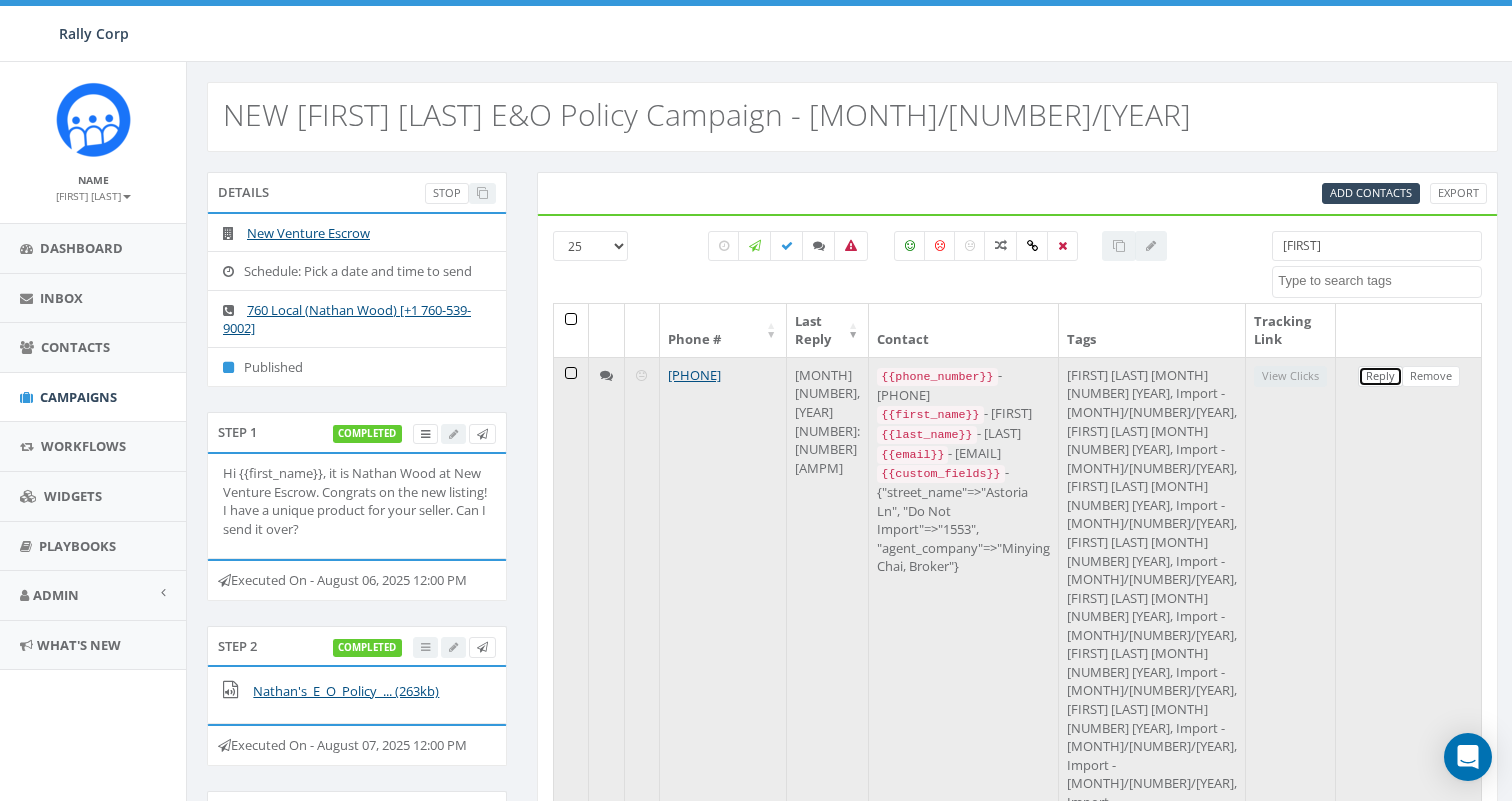 click on "Reply" at bounding box center [1380, 376] 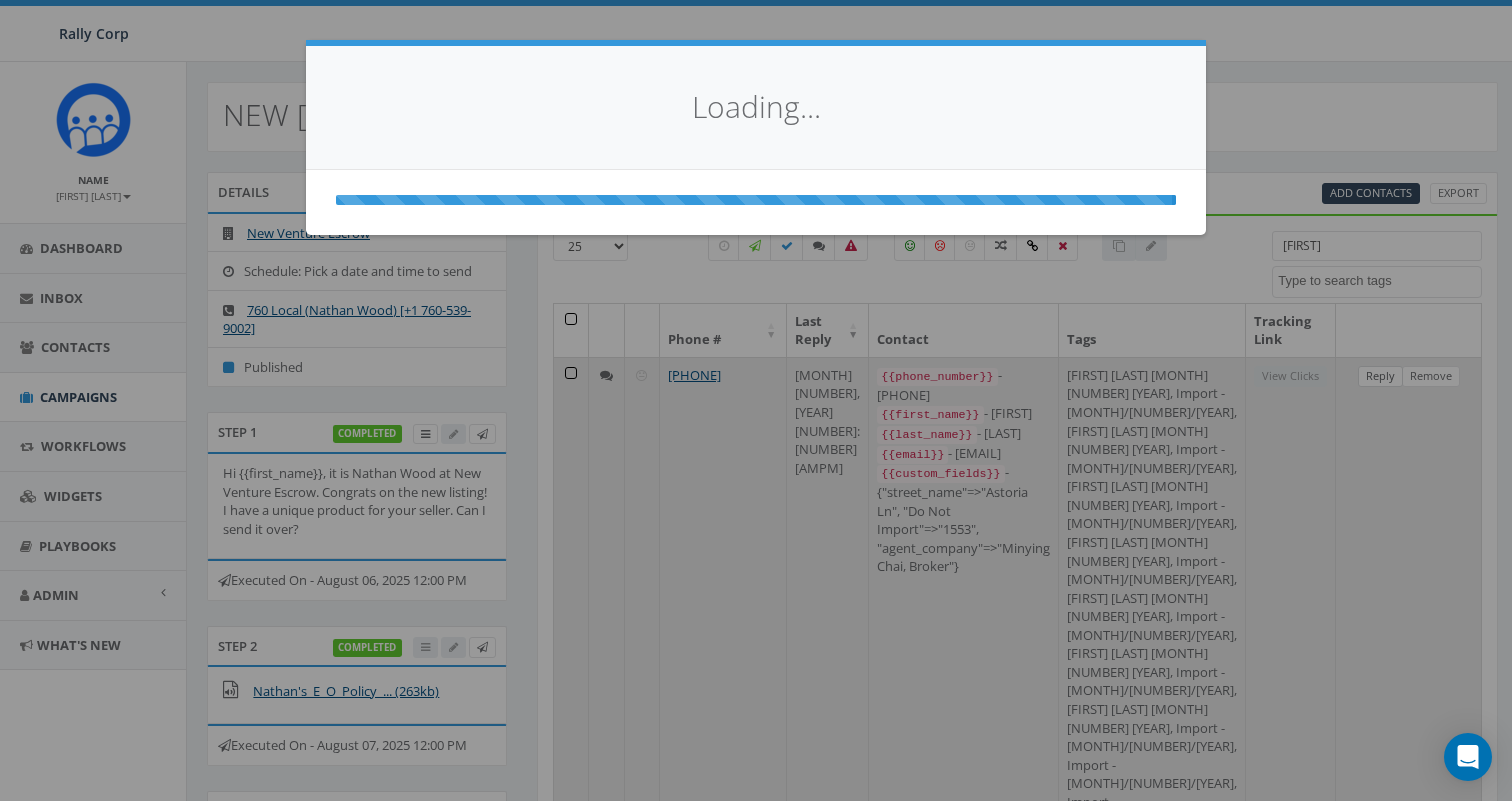 select 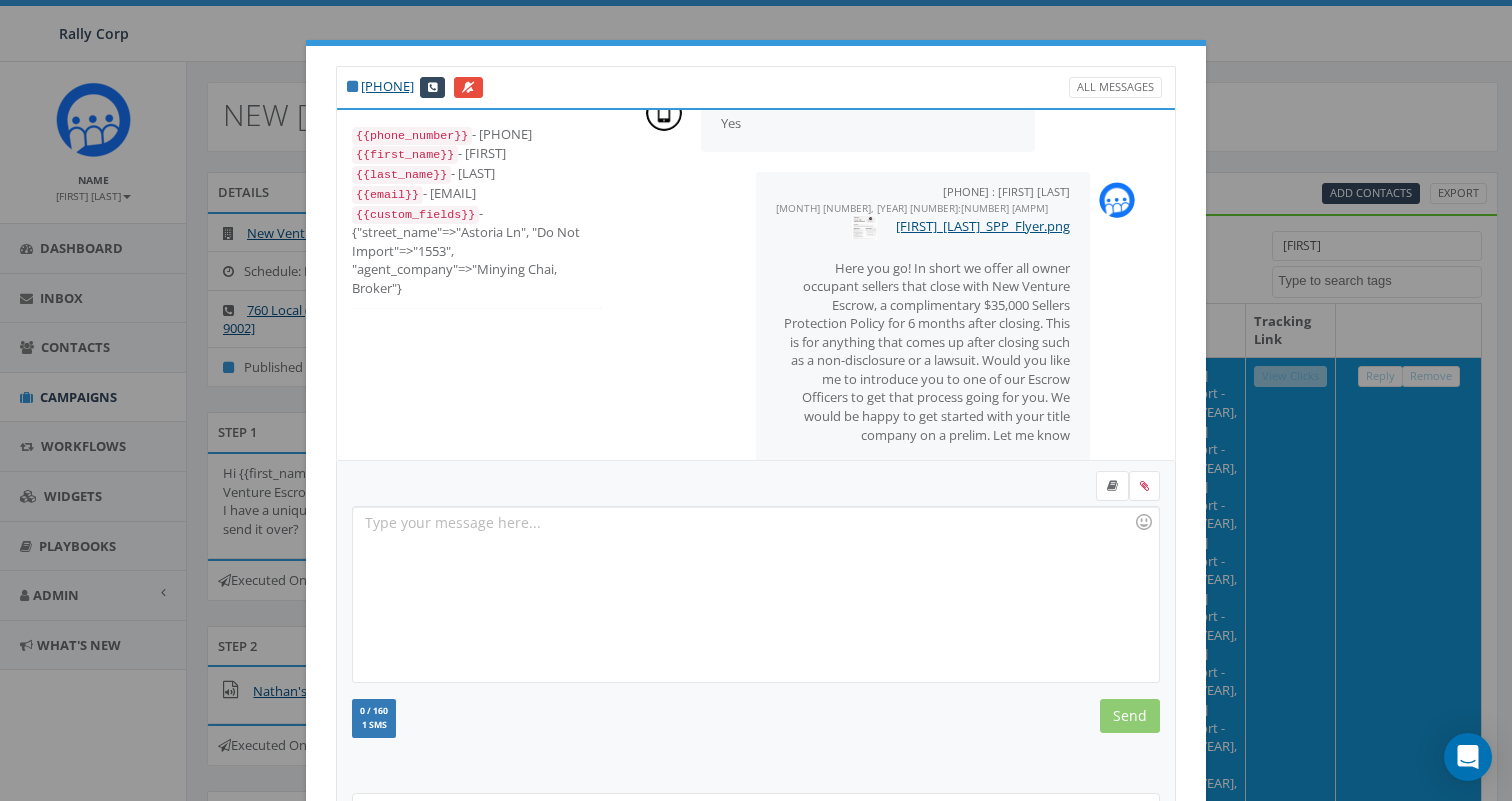 scroll, scrollTop: 208, scrollLeft: 0, axis: vertical 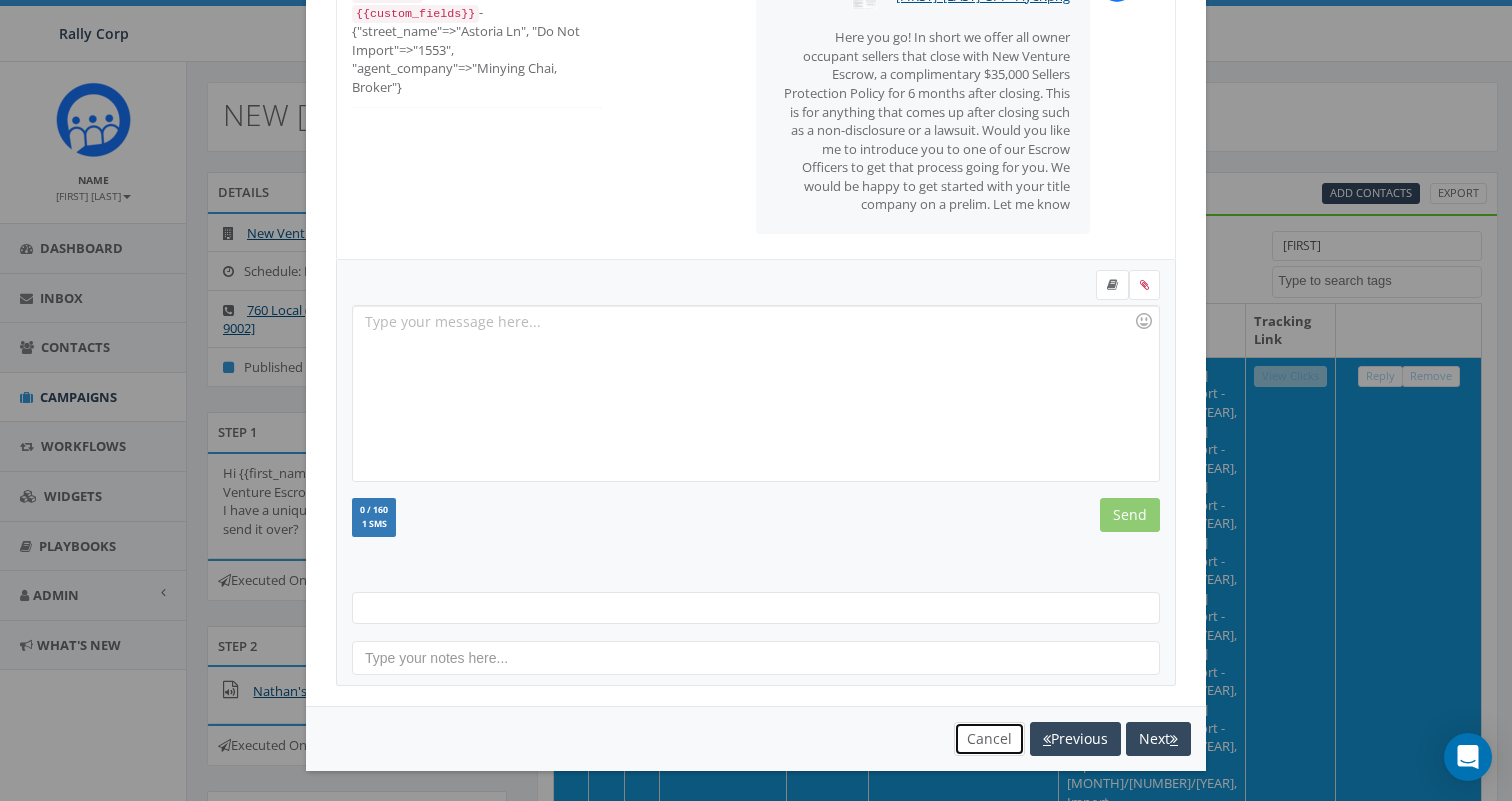 click on "Cancel" at bounding box center (989, 739) 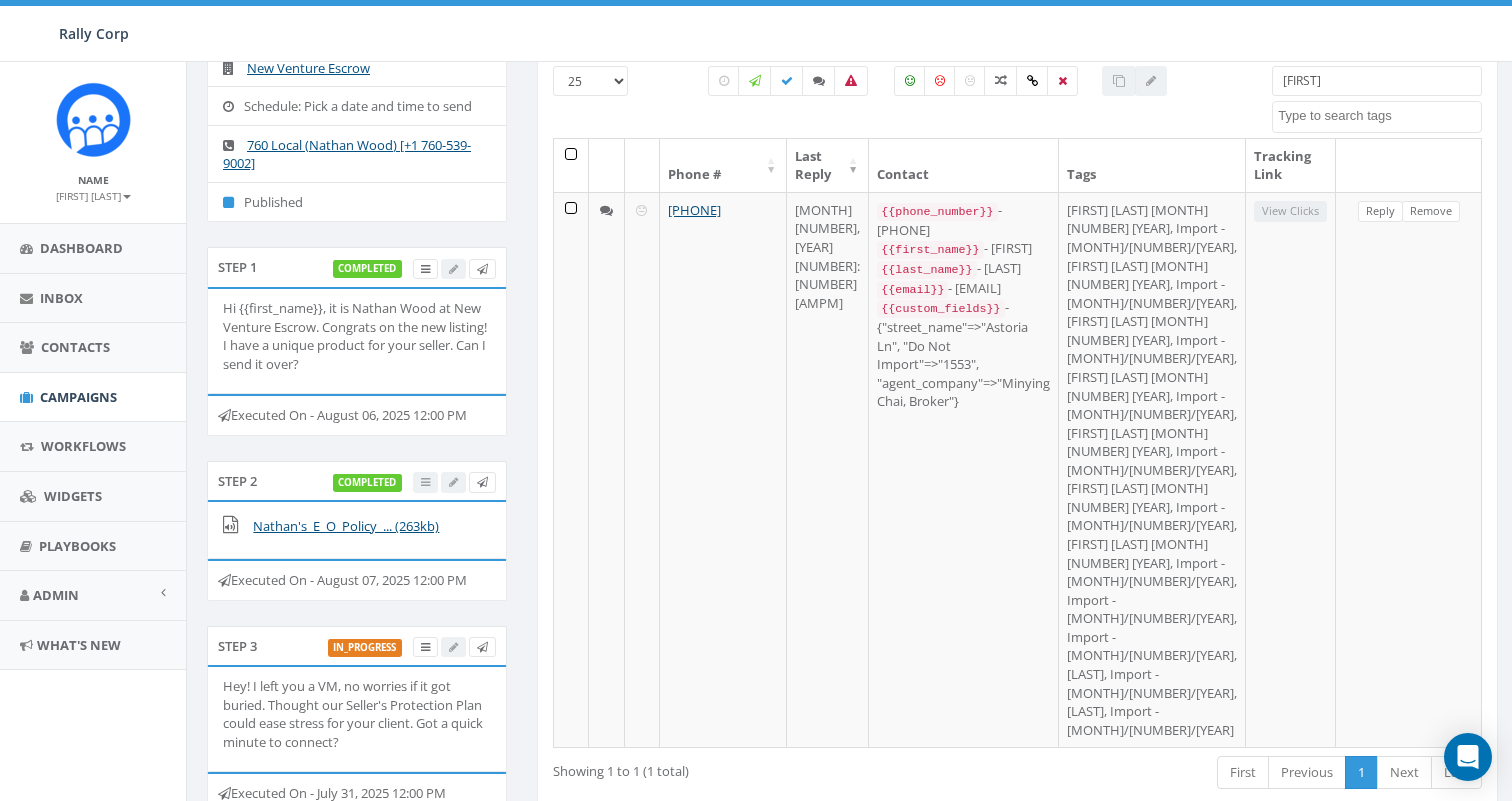 scroll, scrollTop: 0, scrollLeft: 0, axis: both 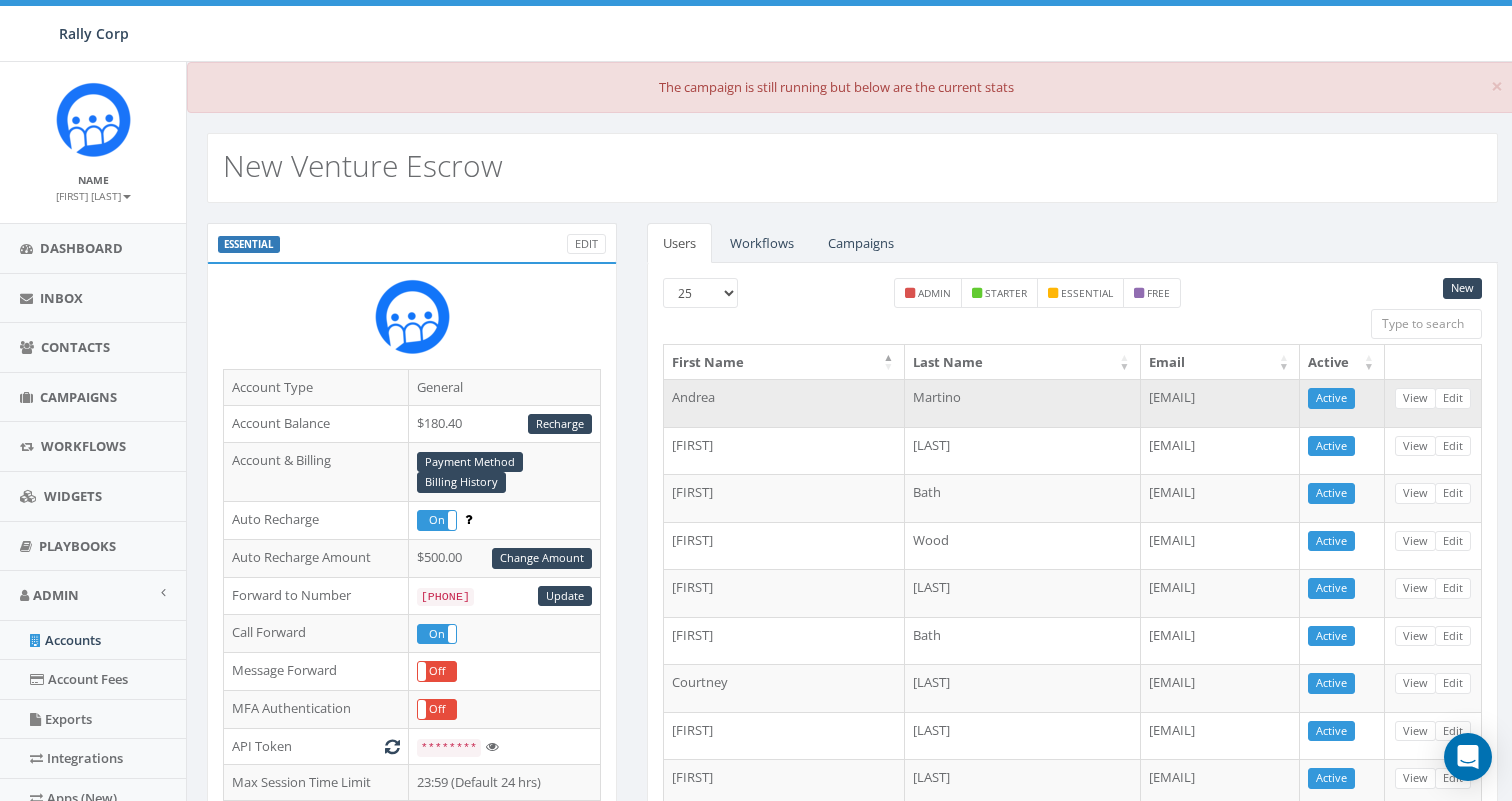 drag, startPoint x: 1032, startPoint y: 396, endPoint x: 1234, endPoint y: 396, distance: 202 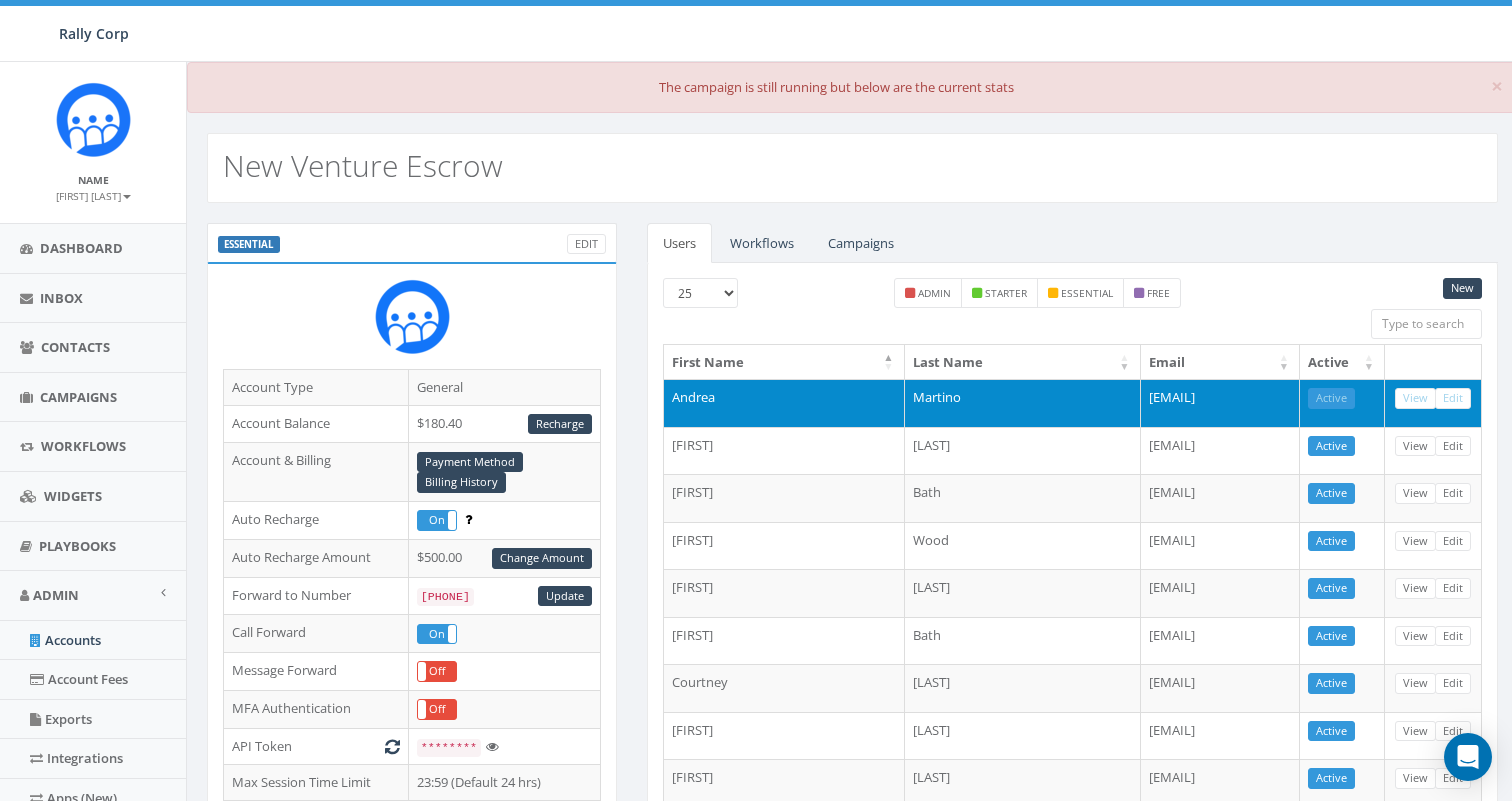 copy on "newventureescrow.com" 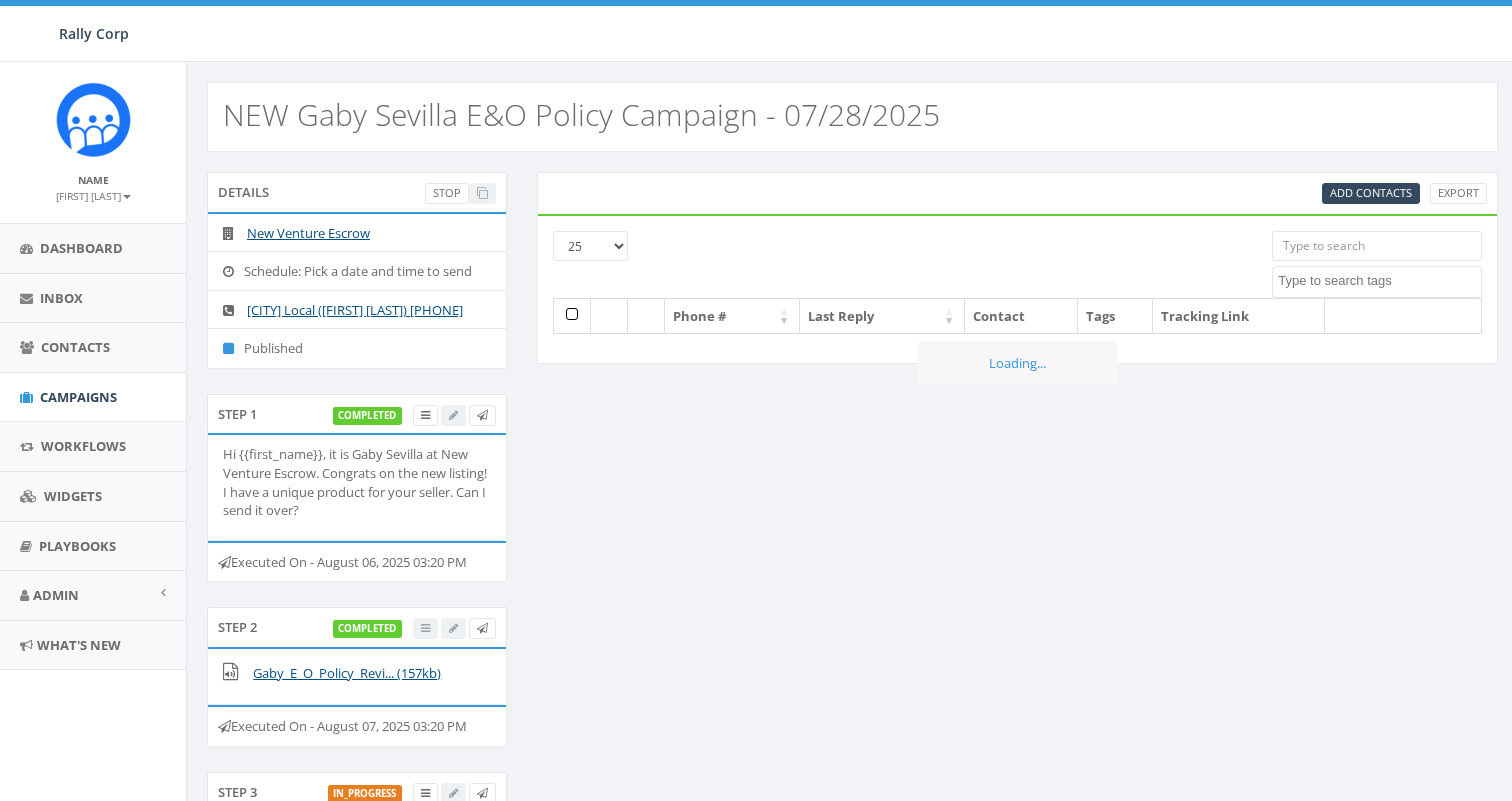select 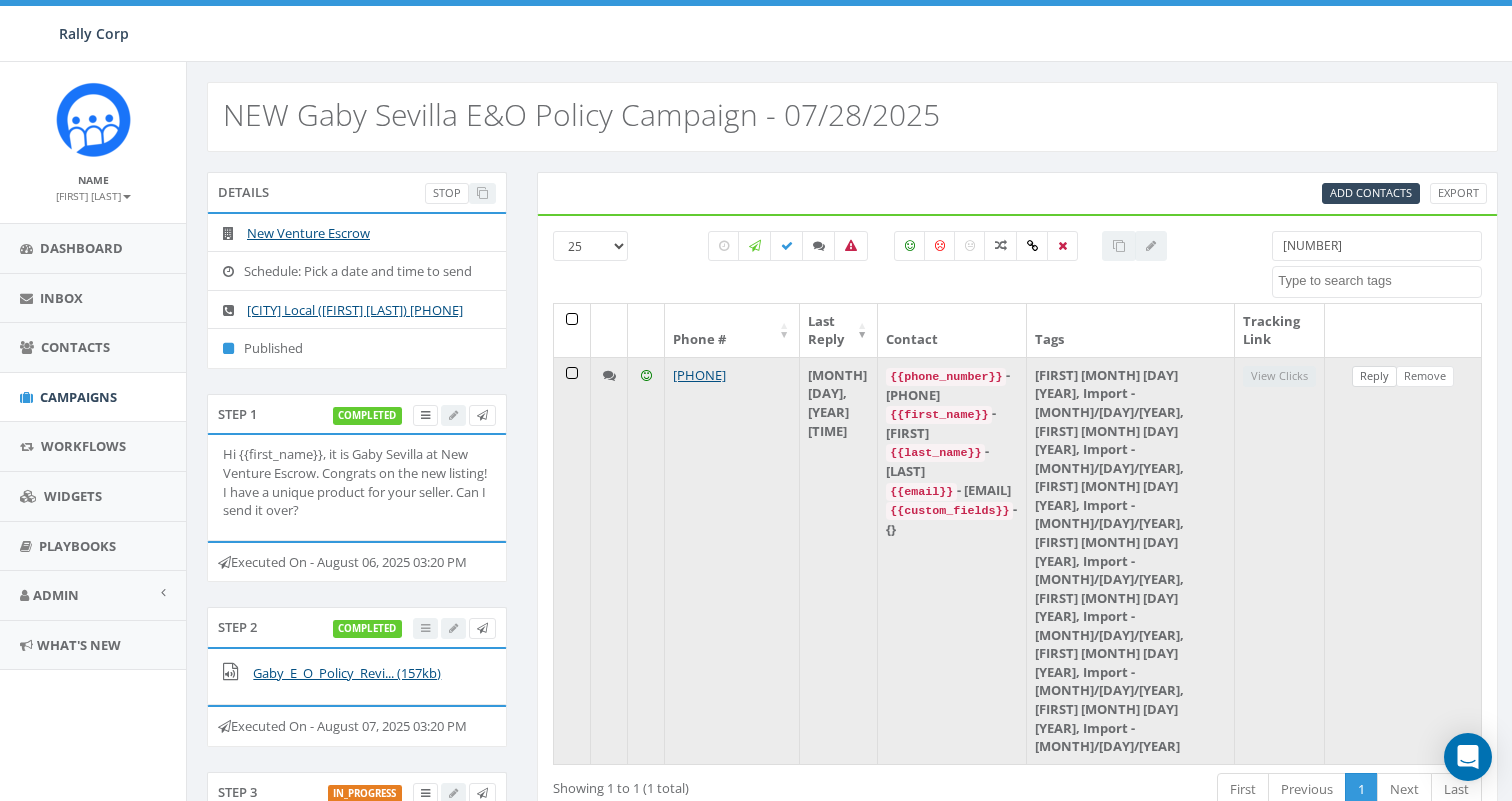 type on "[NUMBER]" 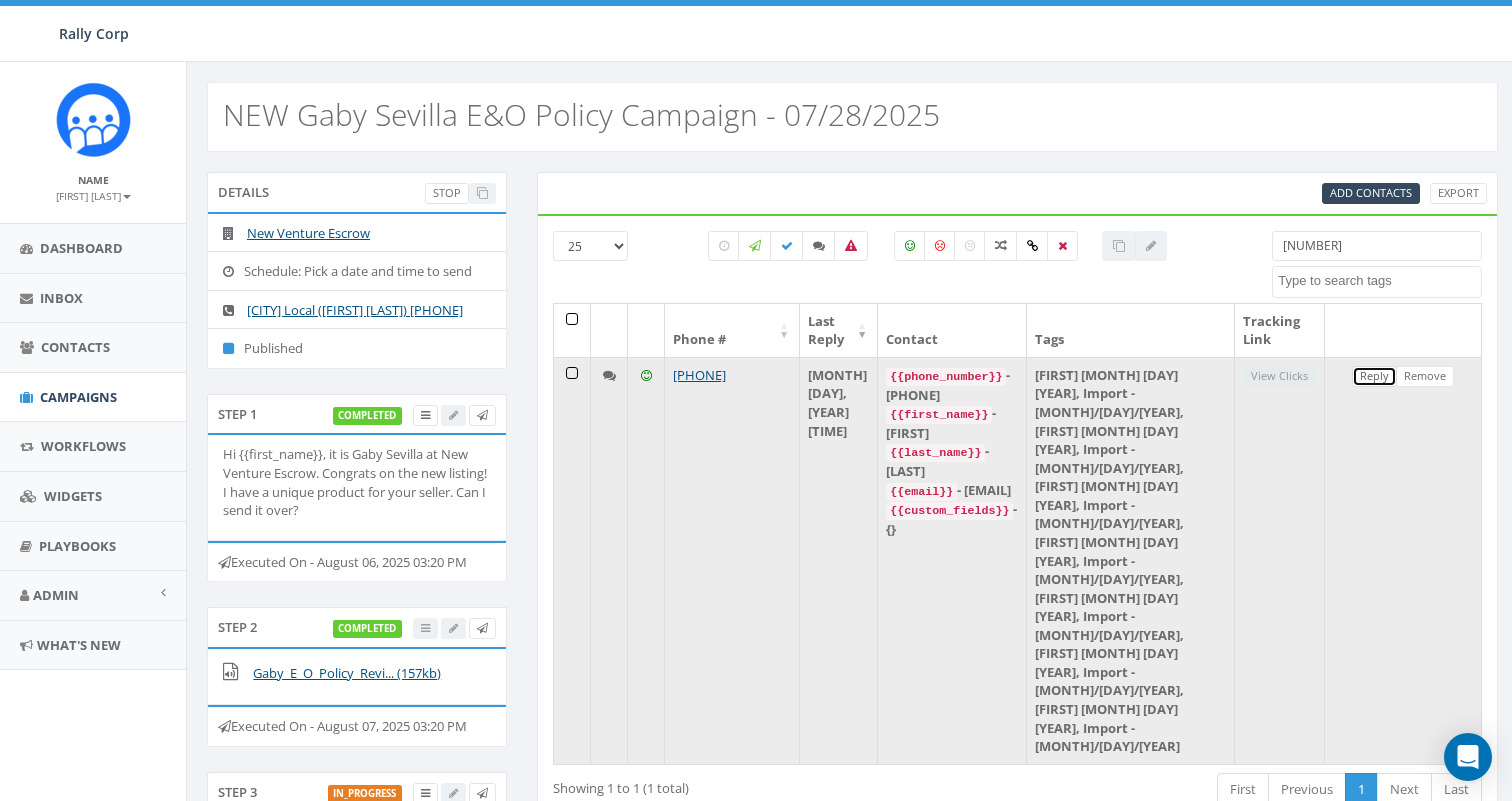 click on "Reply" at bounding box center (1374, 376) 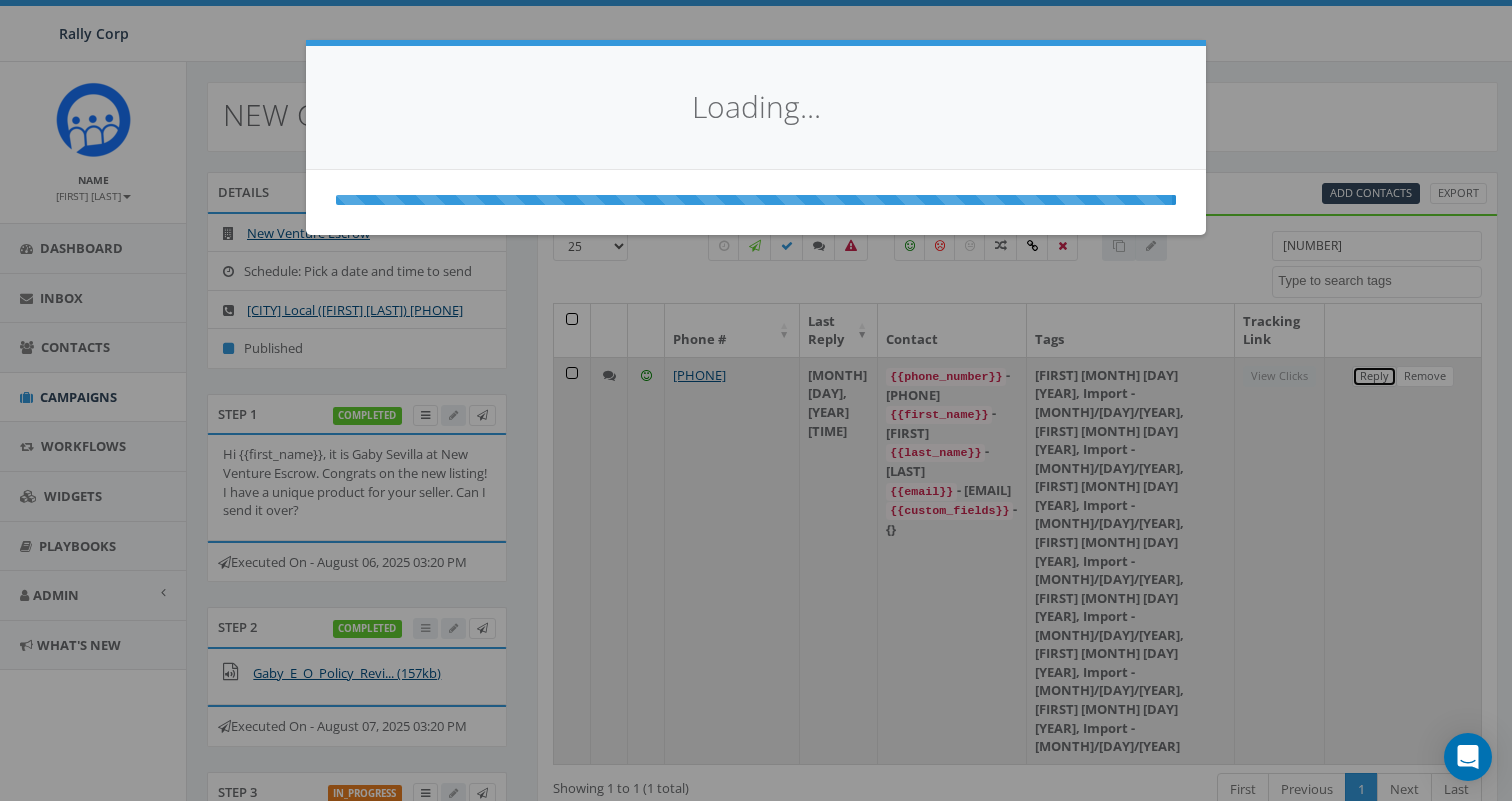 select 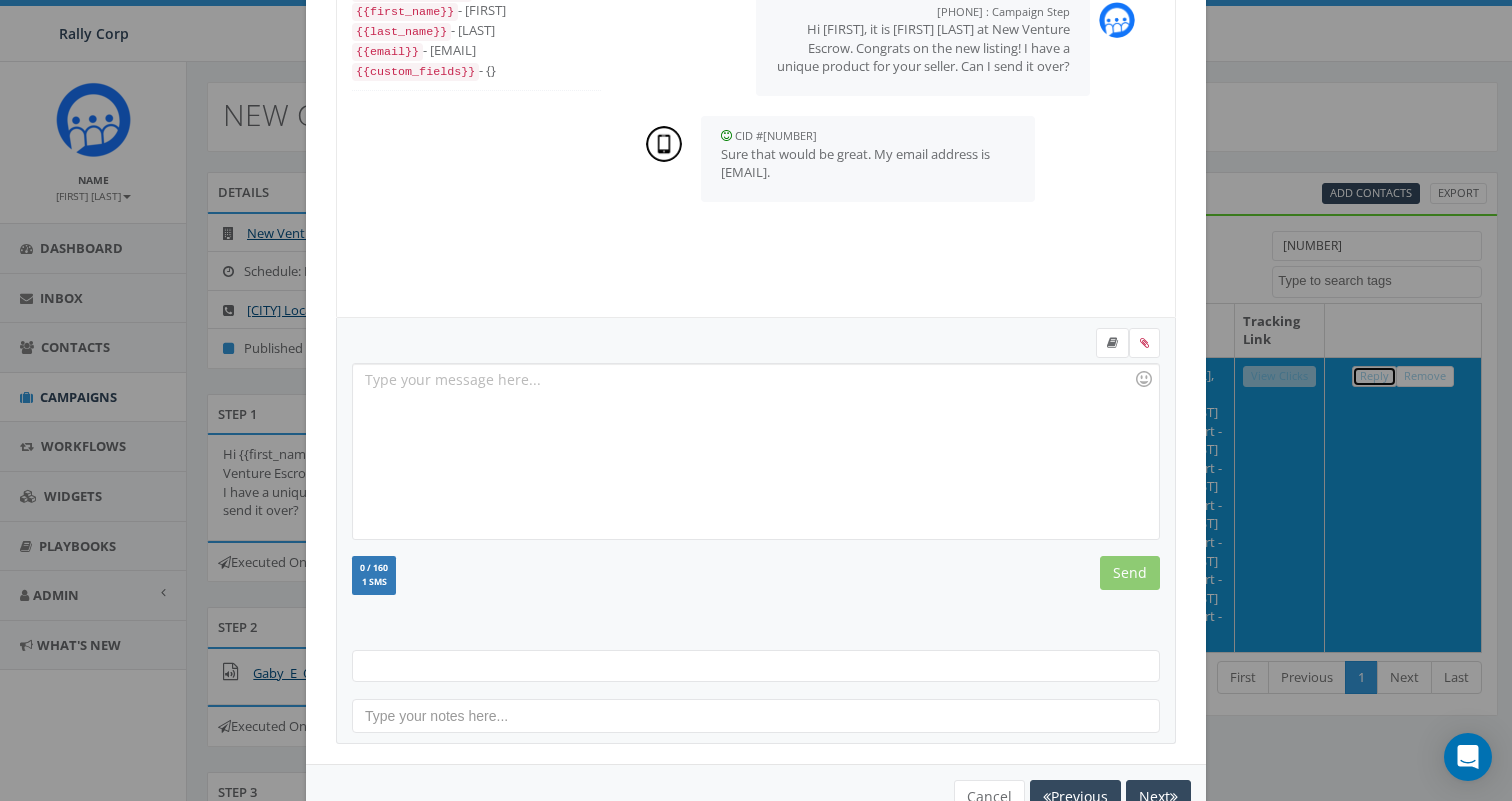 scroll, scrollTop: 201, scrollLeft: 0, axis: vertical 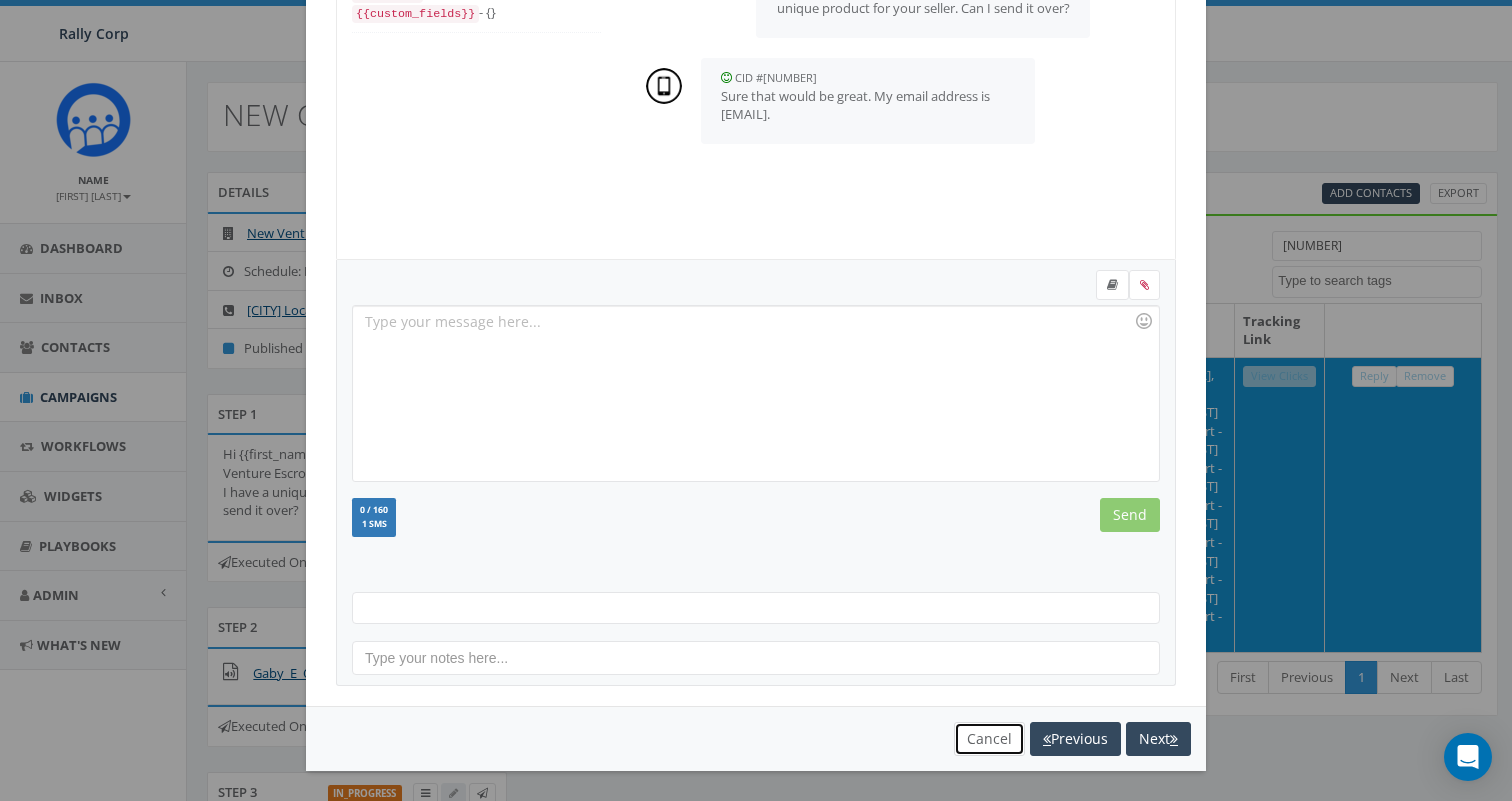 click on "Cancel" at bounding box center [989, 739] 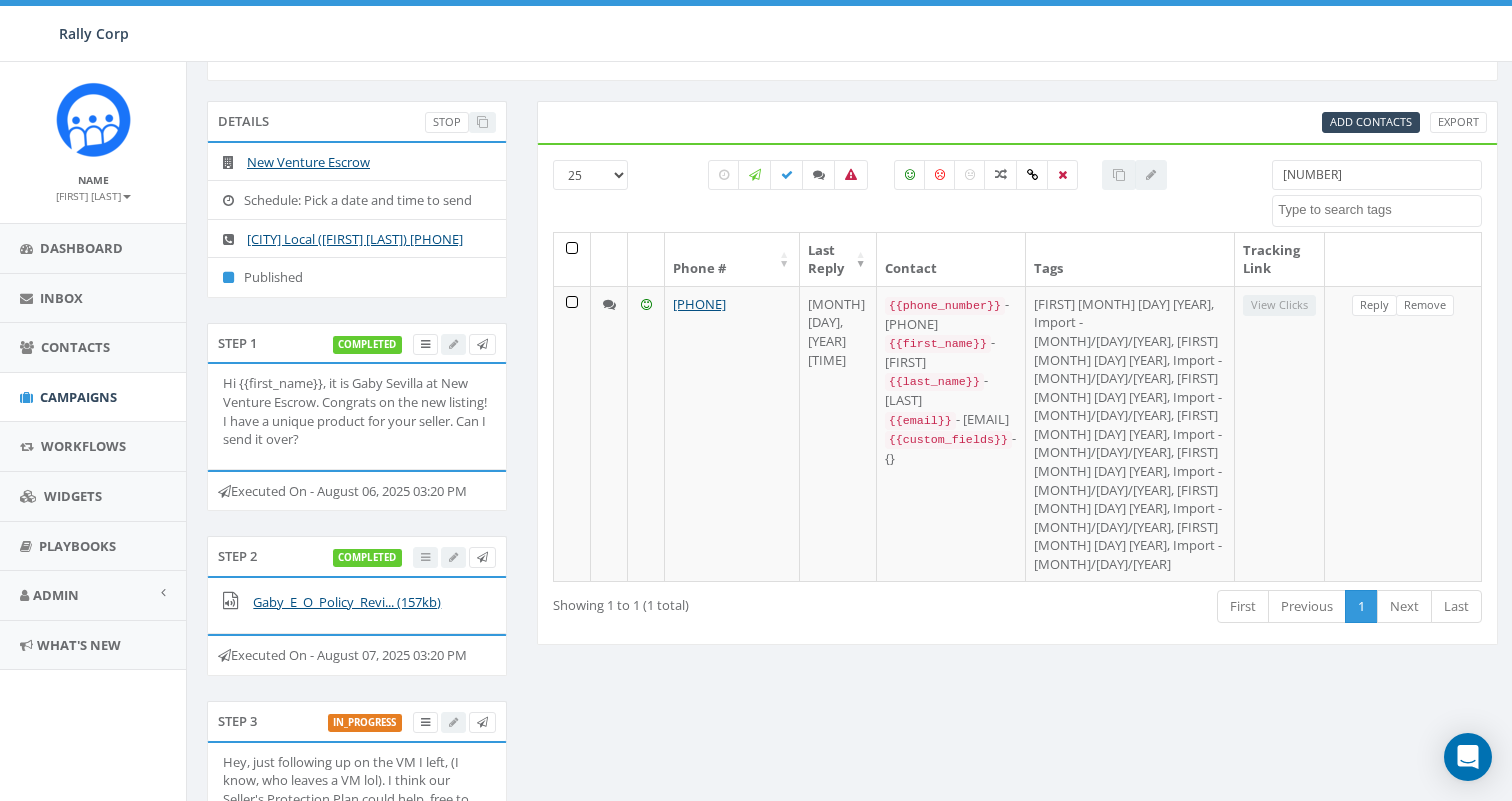 scroll, scrollTop: 70, scrollLeft: 0, axis: vertical 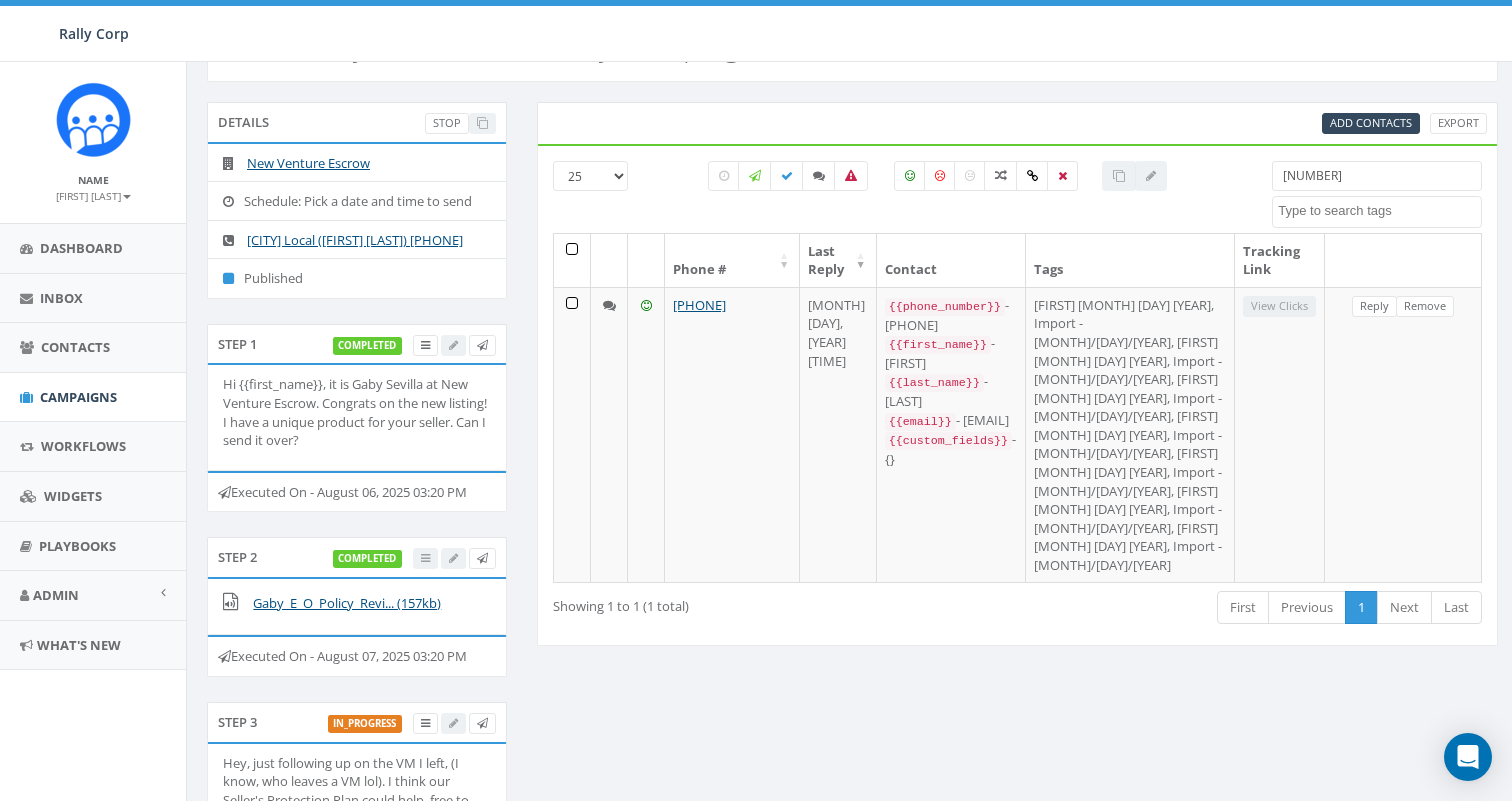 drag, startPoint x: 1313, startPoint y: 177, endPoint x: 1116, endPoint y: 144, distance: 199.74484 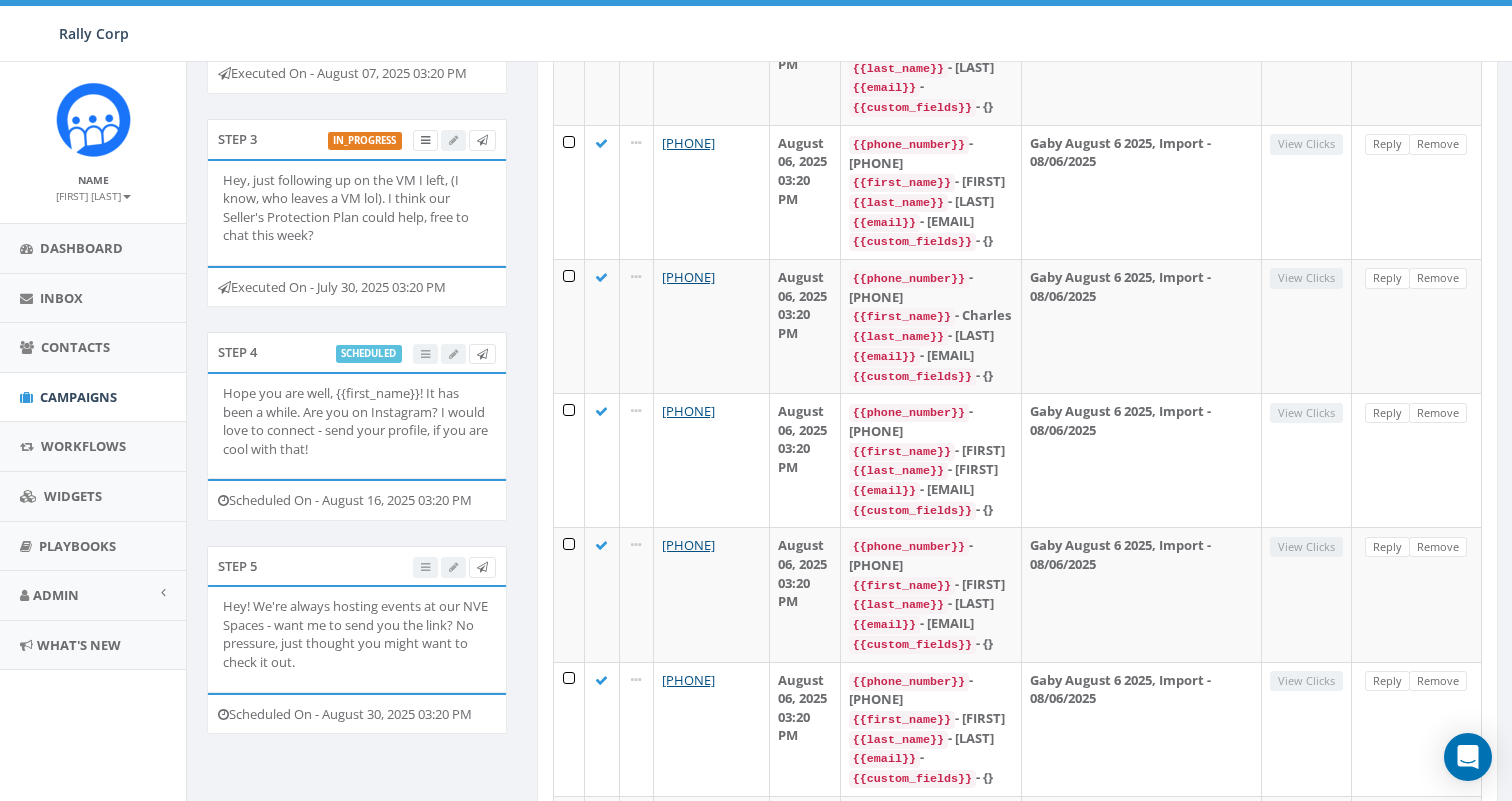 scroll, scrollTop: 0, scrollLeft: 0, axis: both 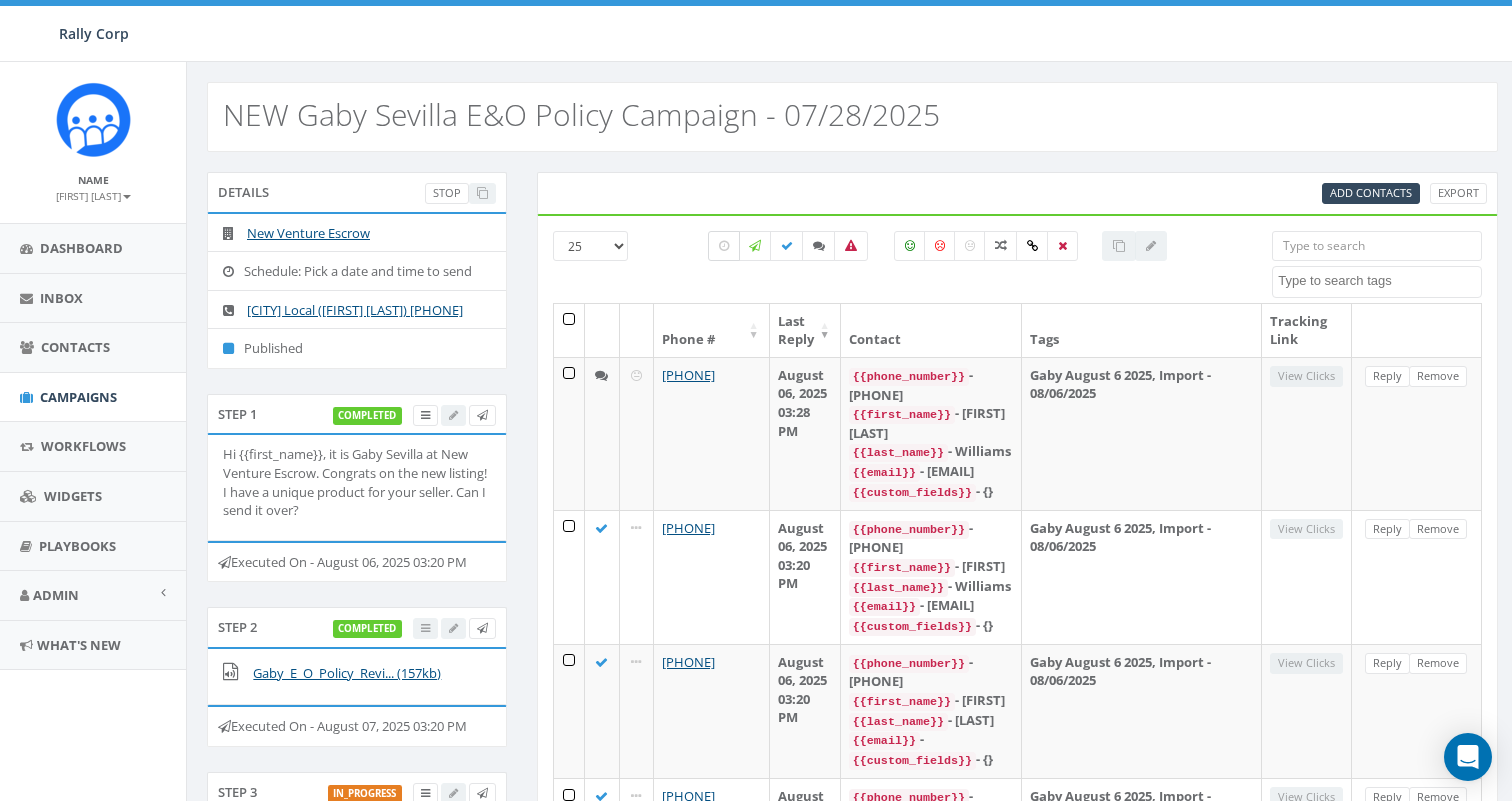 type 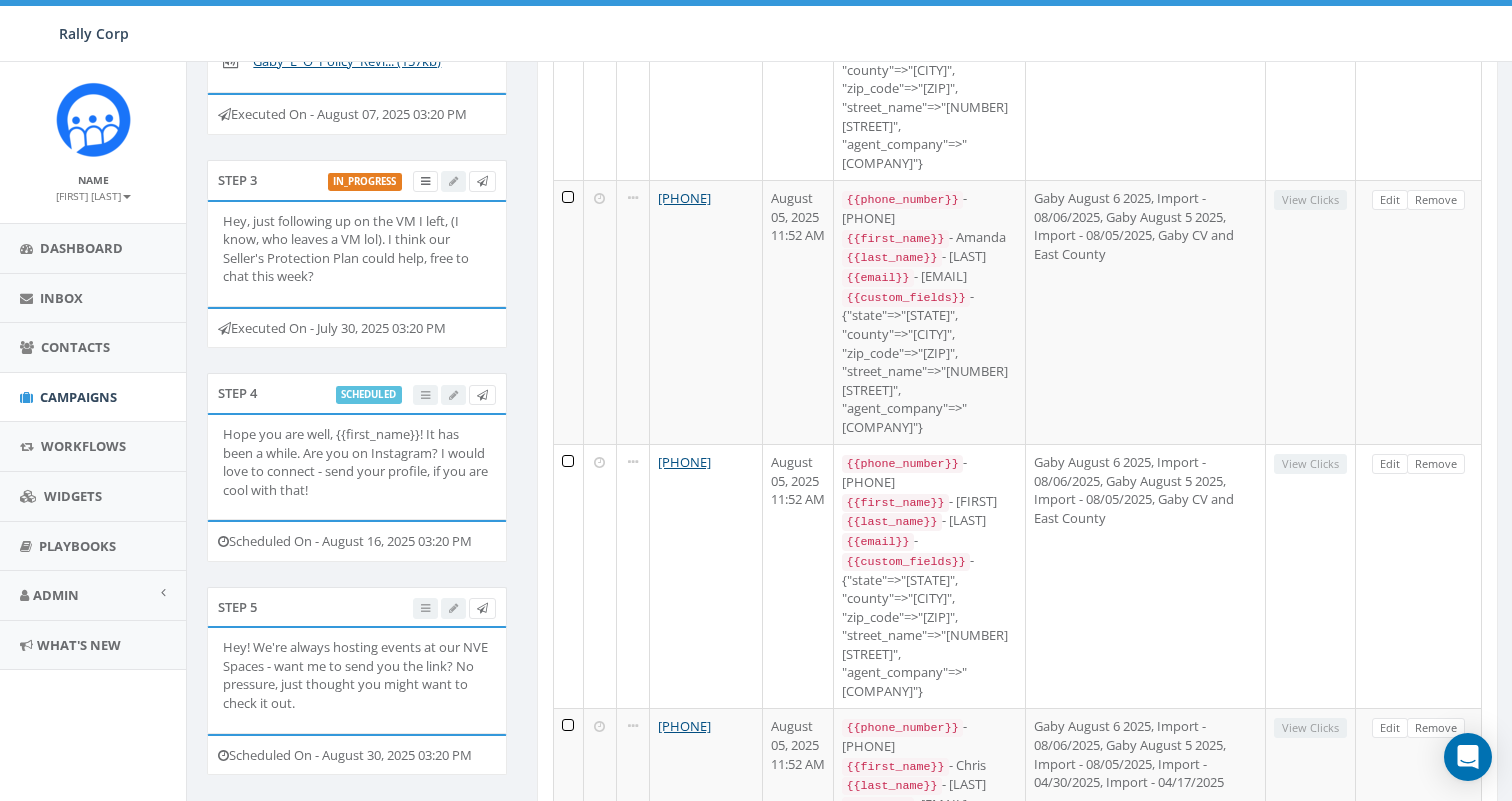 scroll, scrollTop: 613, scrollLeft: 0, axis: vertical 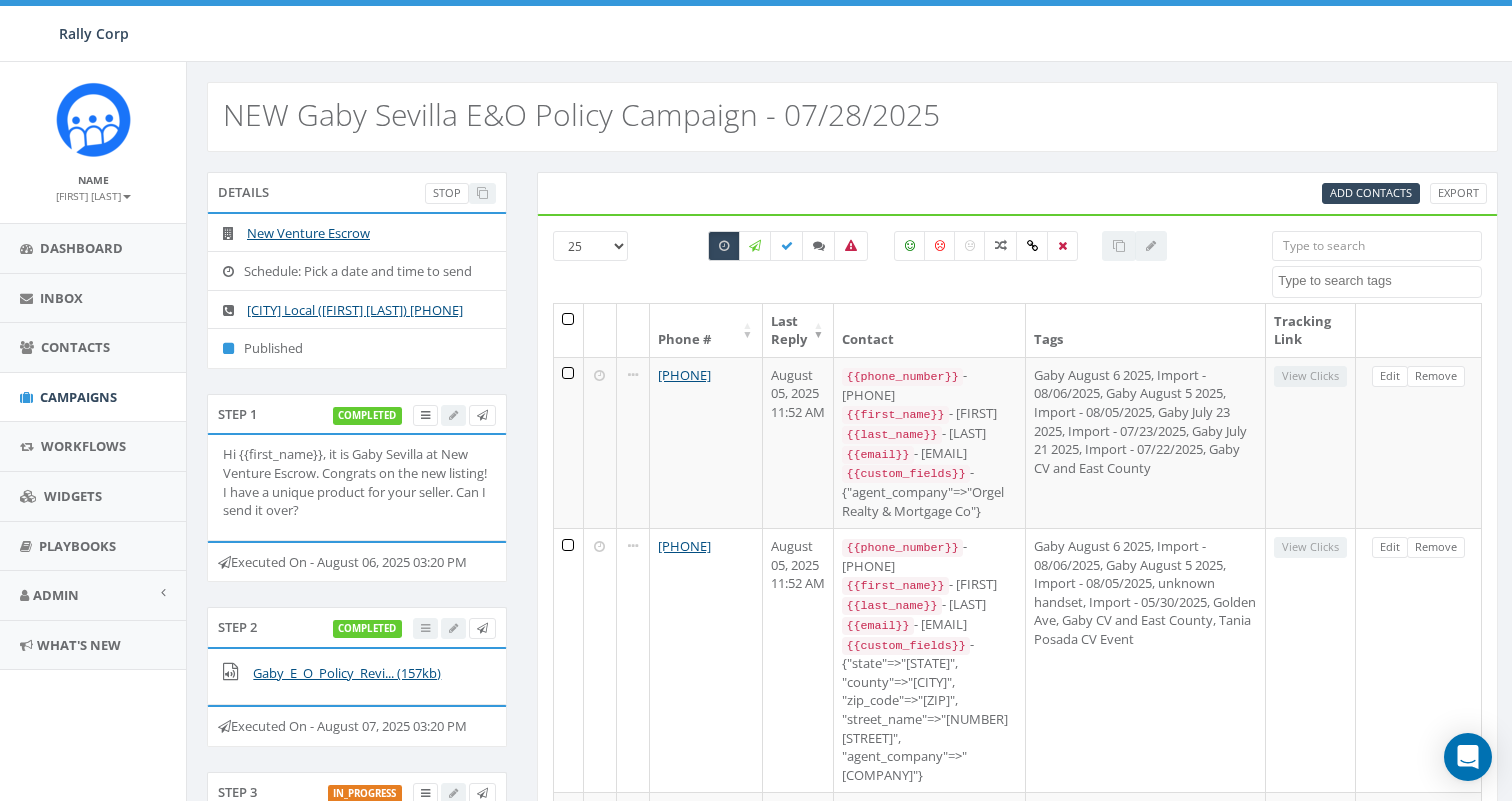 click at bounding box center [1377, 246] 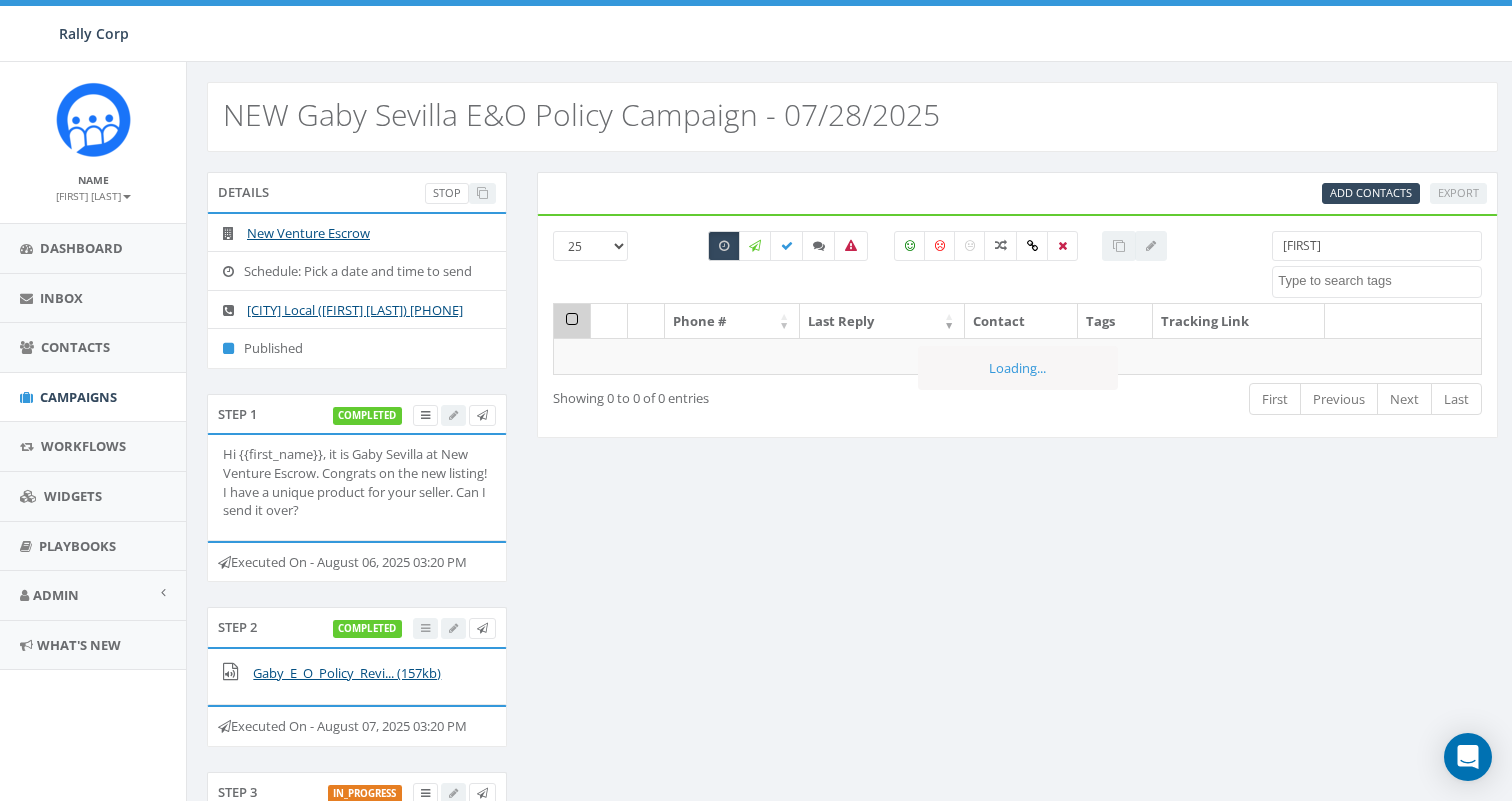 type on "K" 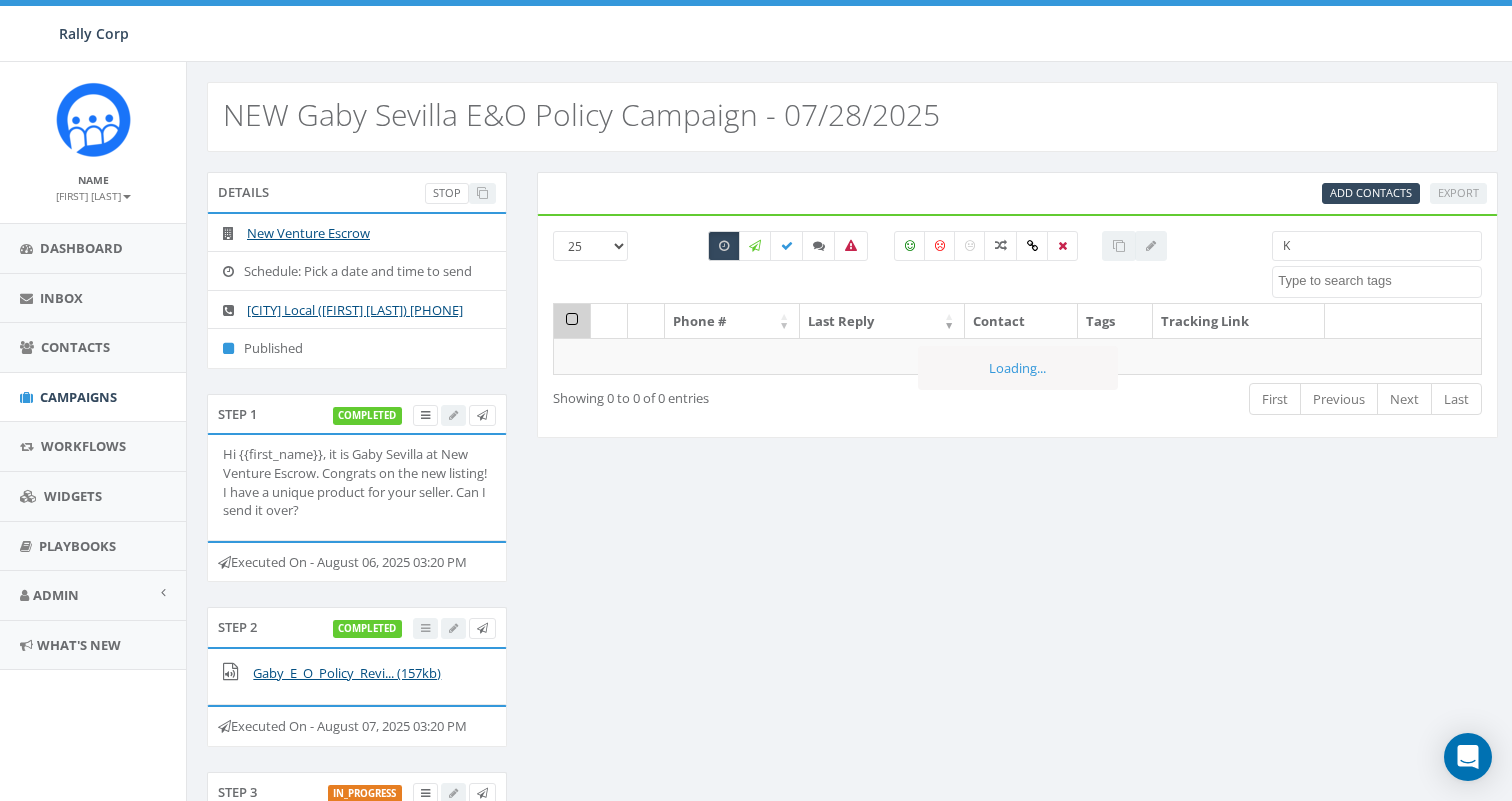 type 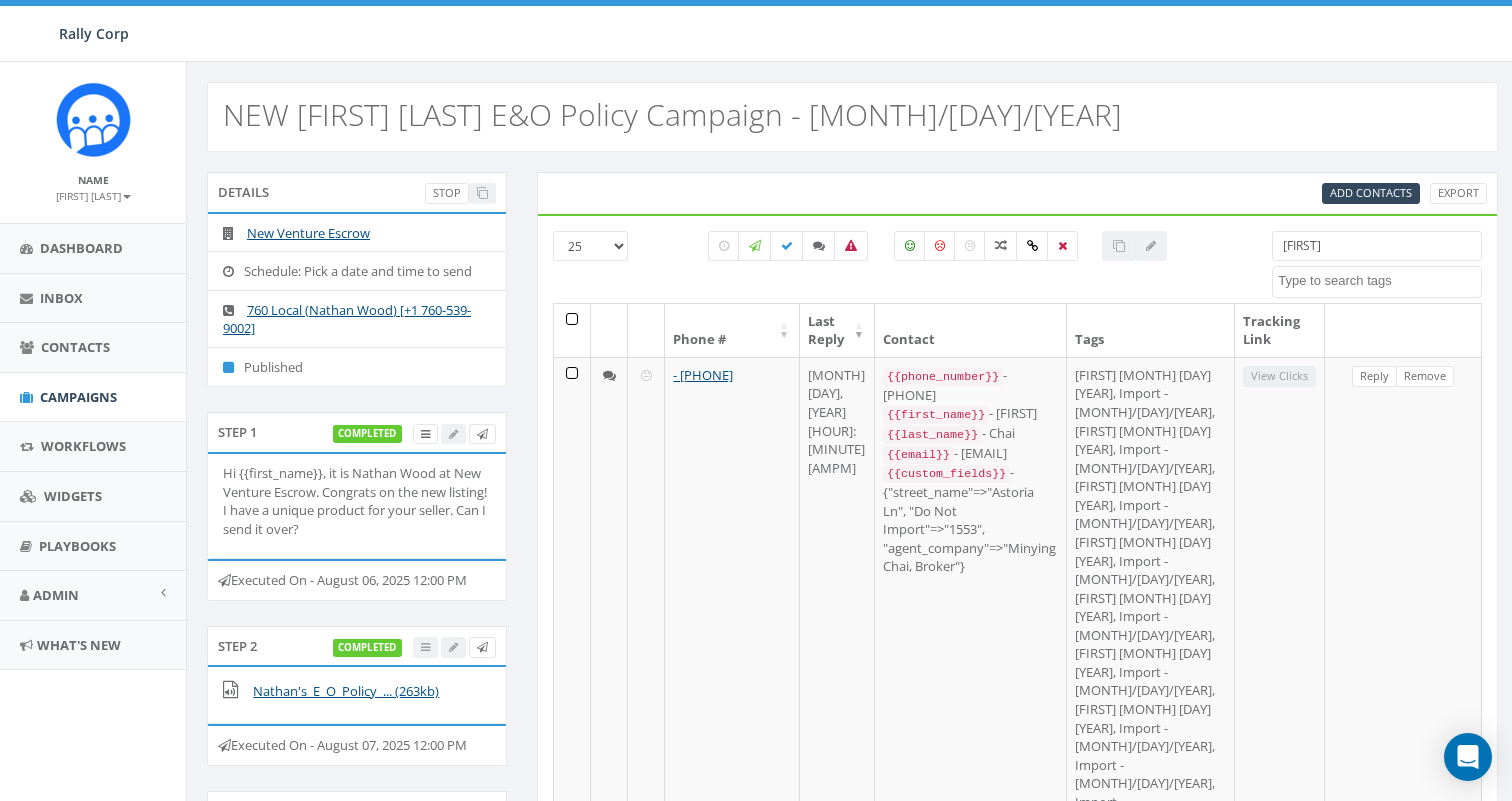 select 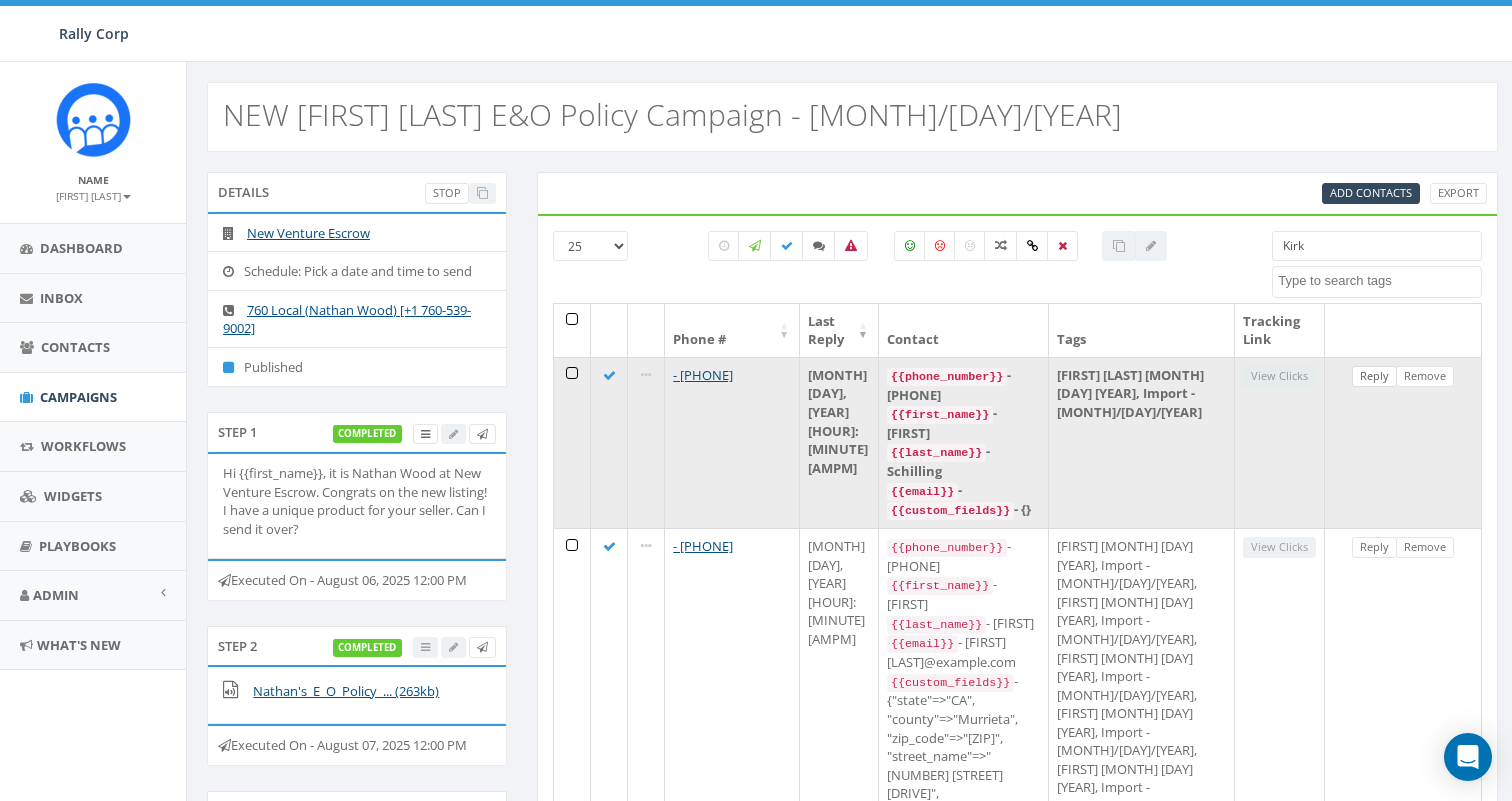 type on "Kirk" 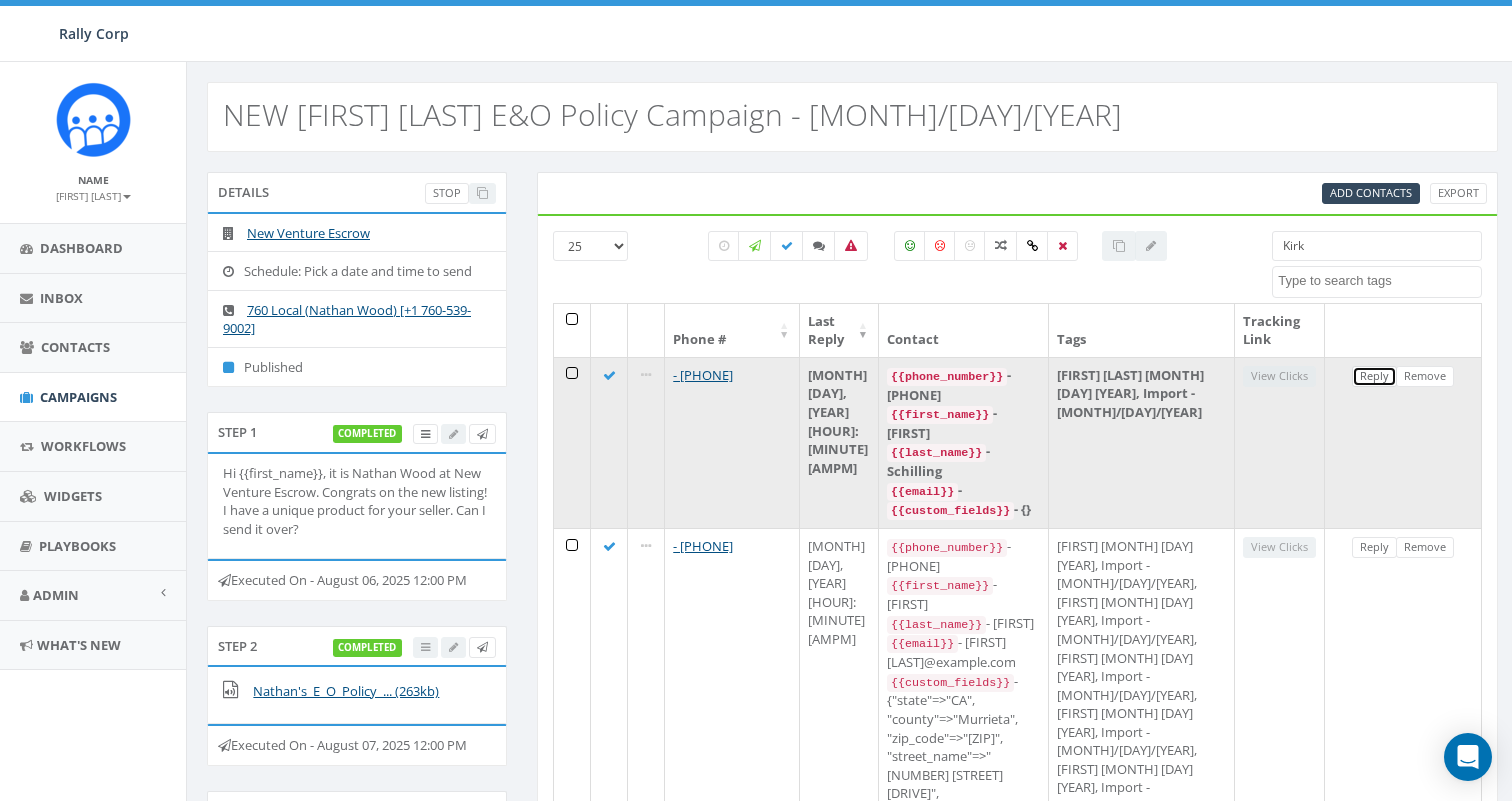 click on "Reply" at bounding box center (1374, 376) 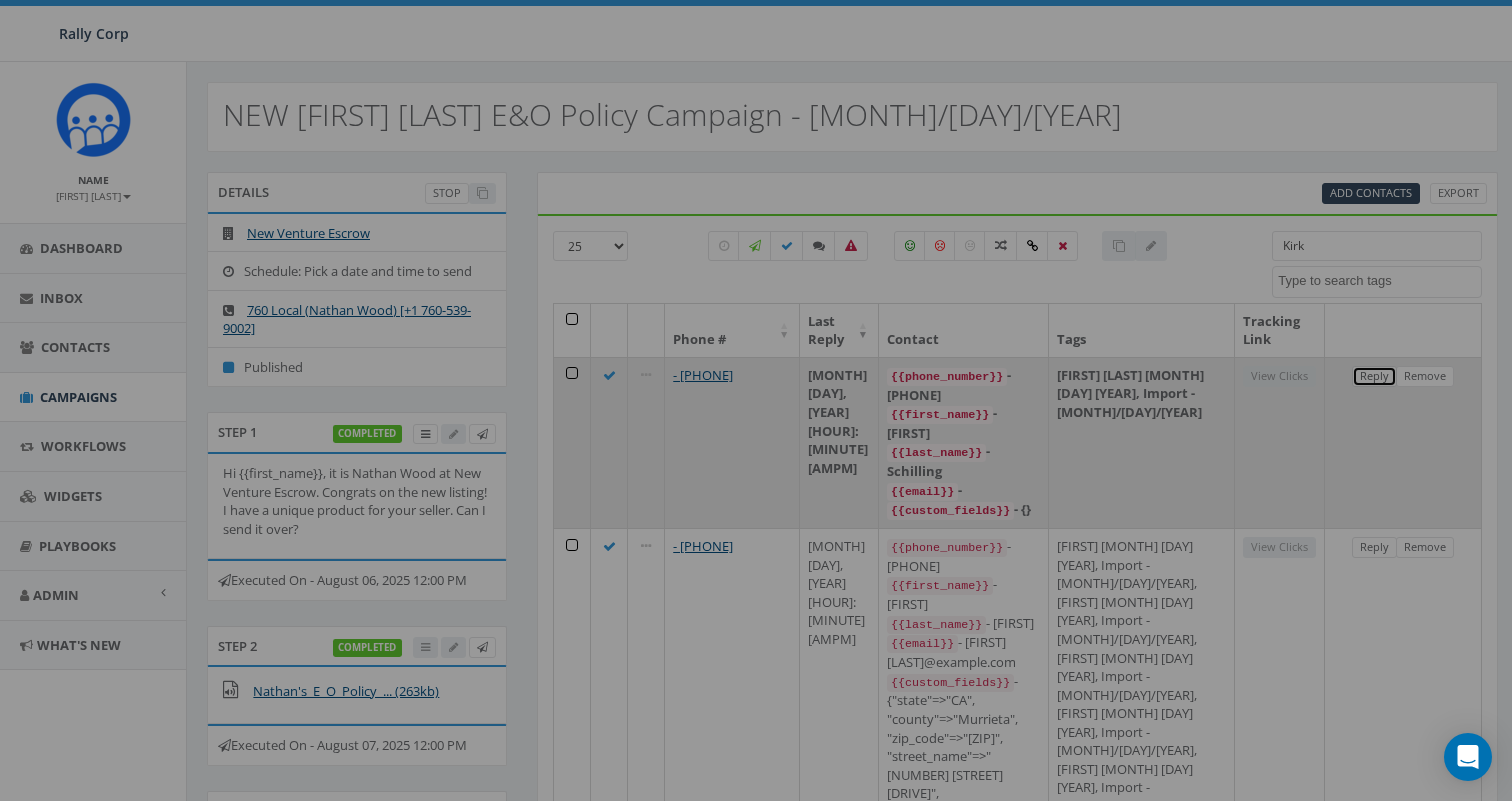 select 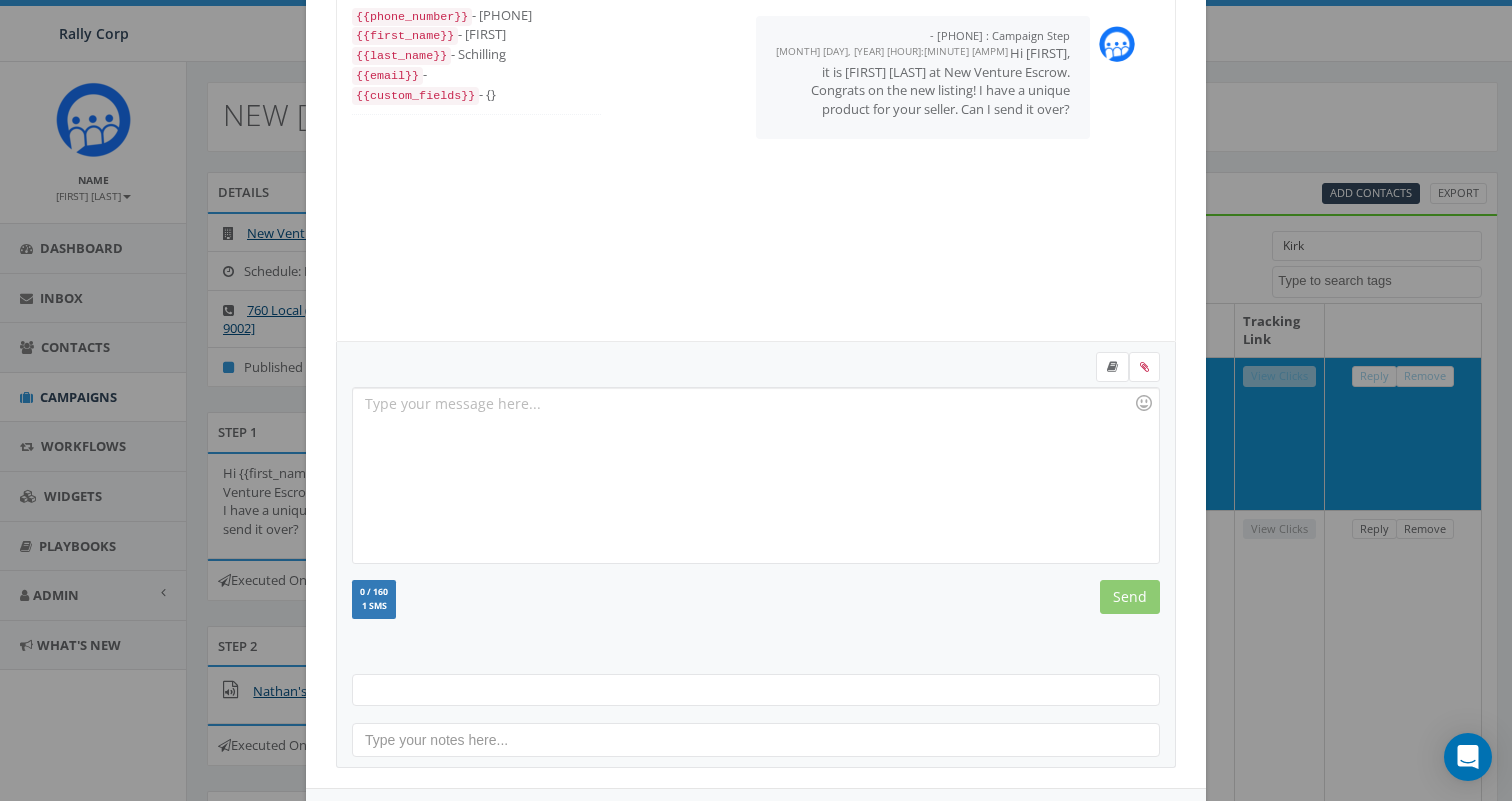 scroll, scrollTop: 201, scrollLeft: 0, axis: vertical 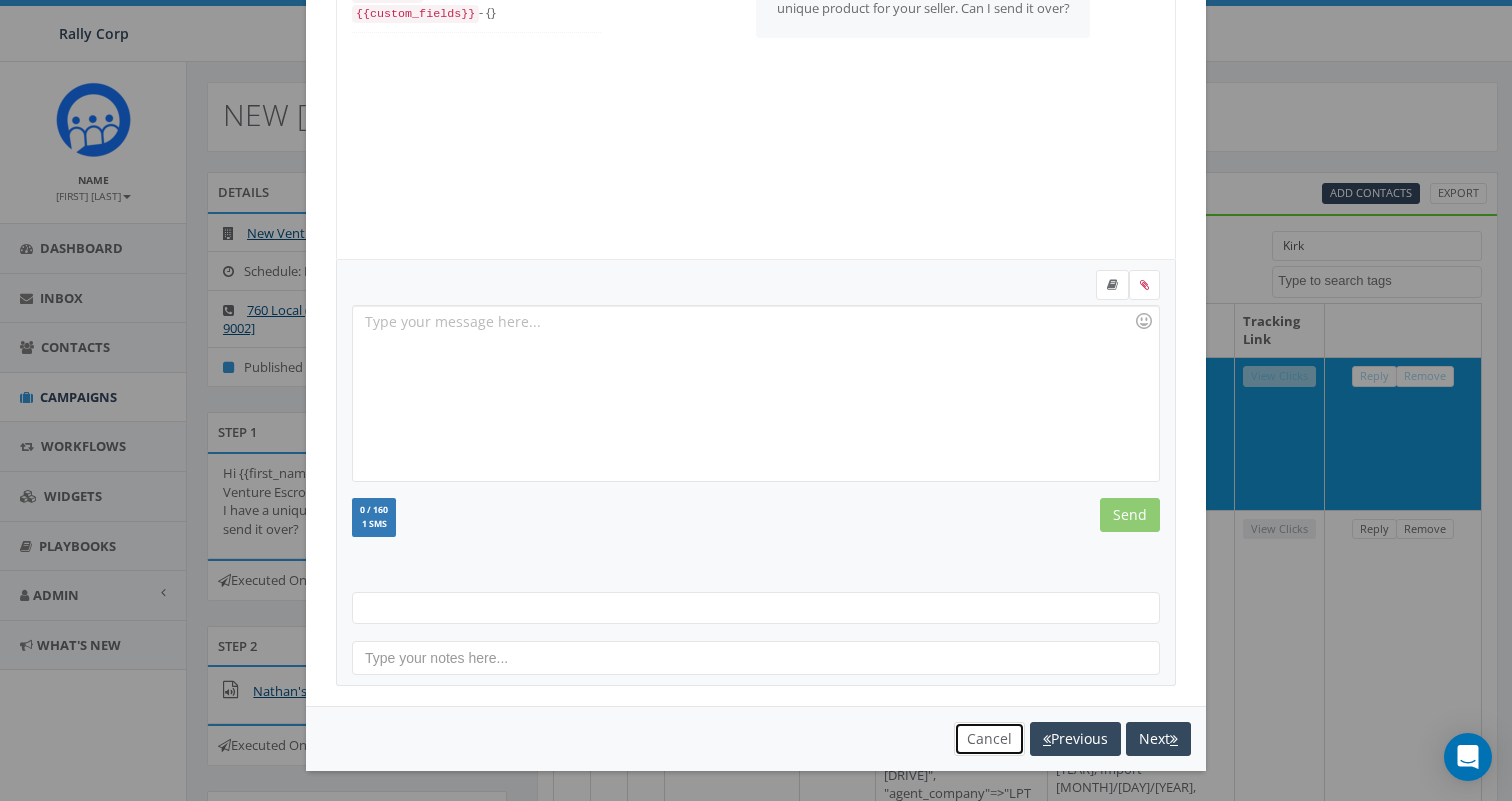 click on "Cancel" at bounding box center [989, 739] 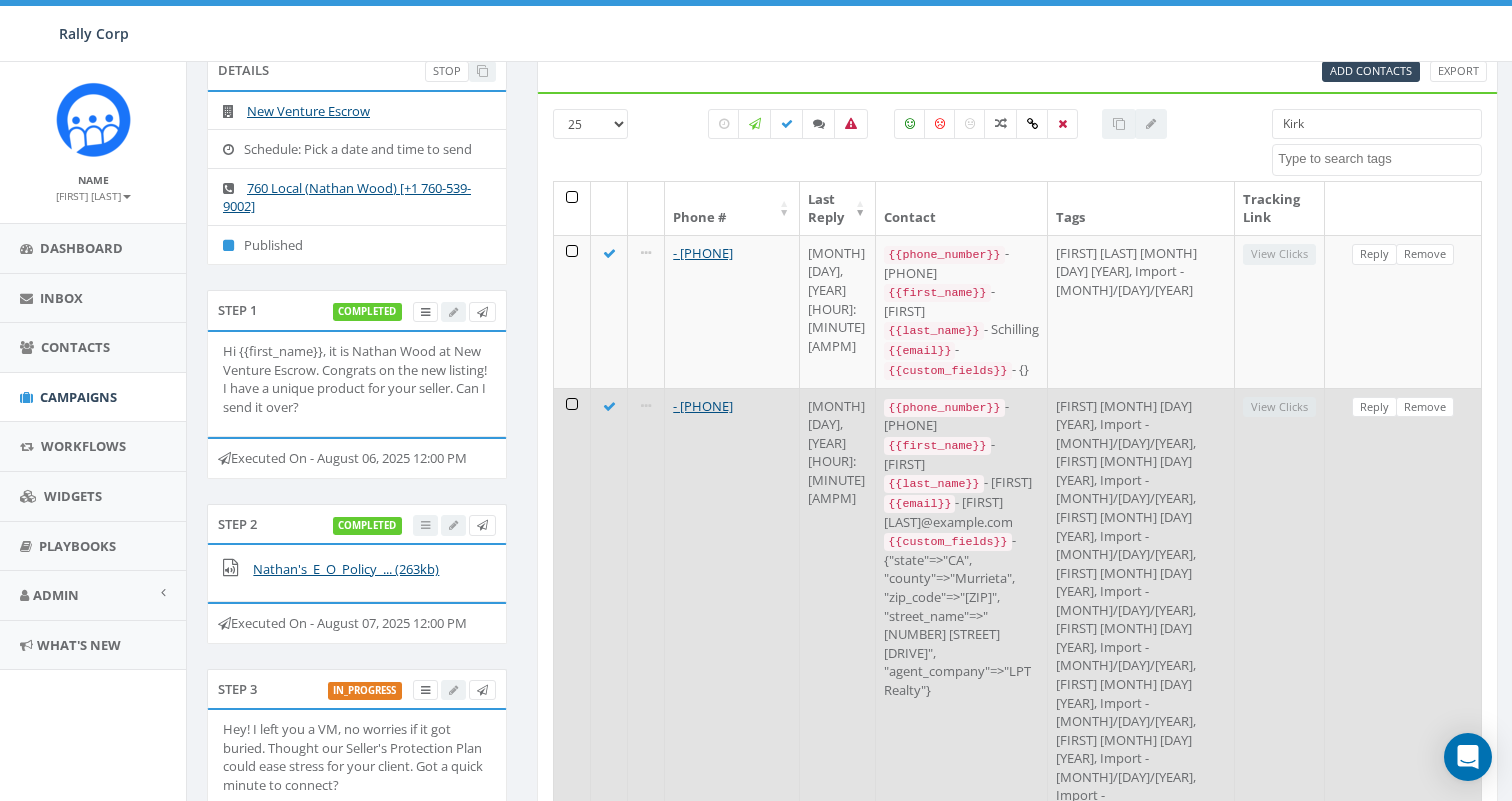 scroll, scrollTop: 0, scrollLeft: 0, axis: both 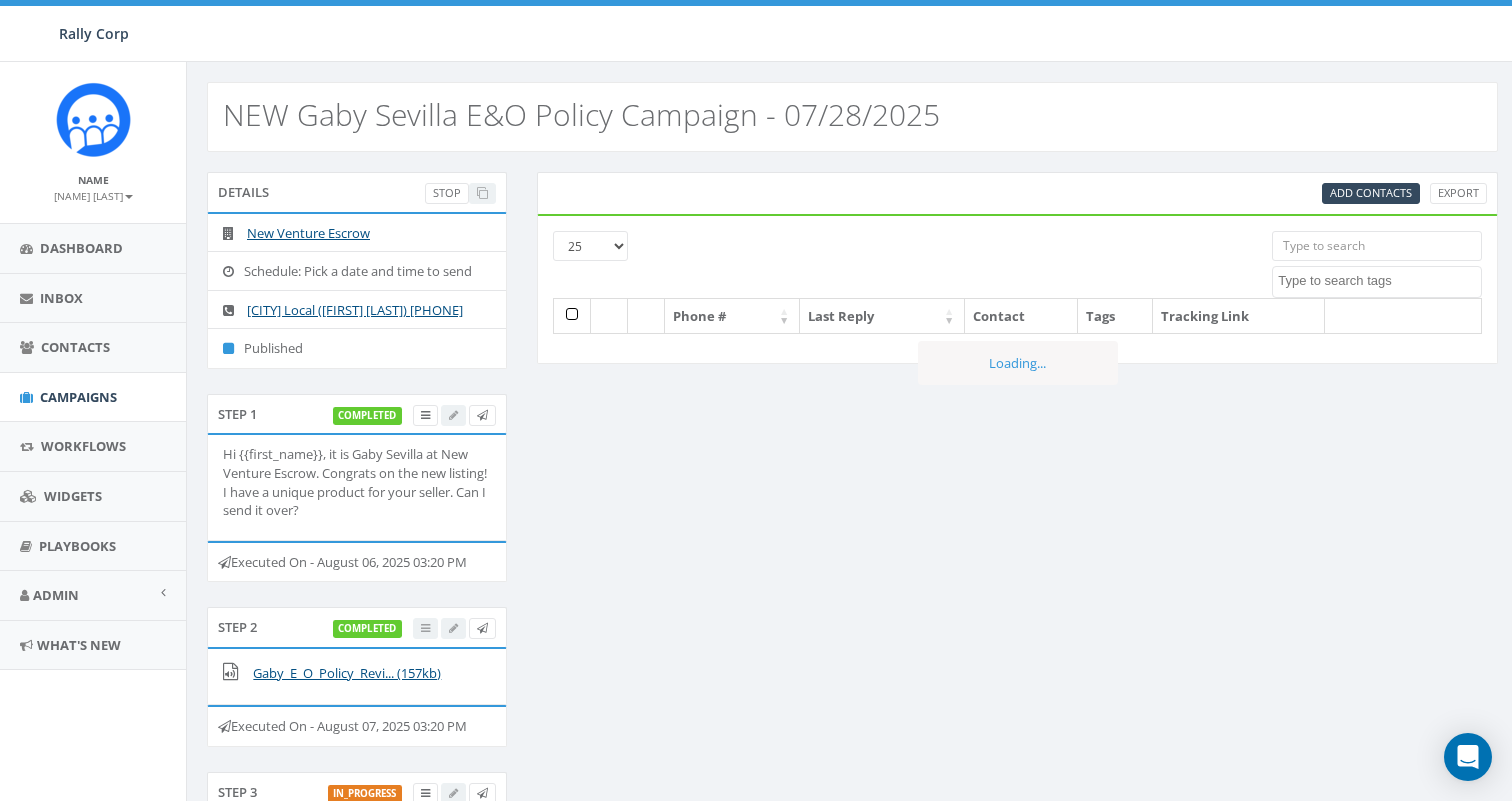select 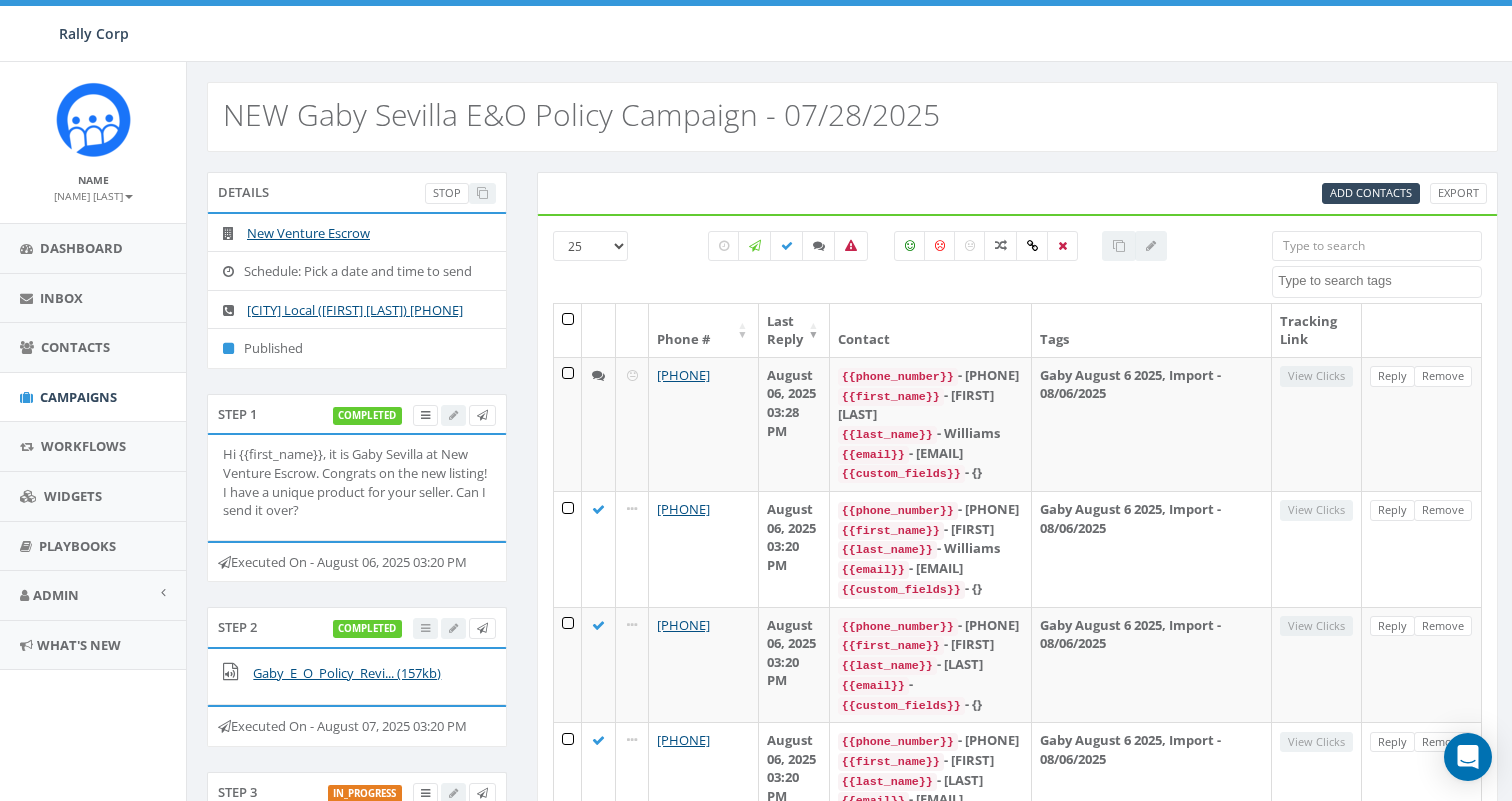 click at bounding box center (1377, 246) 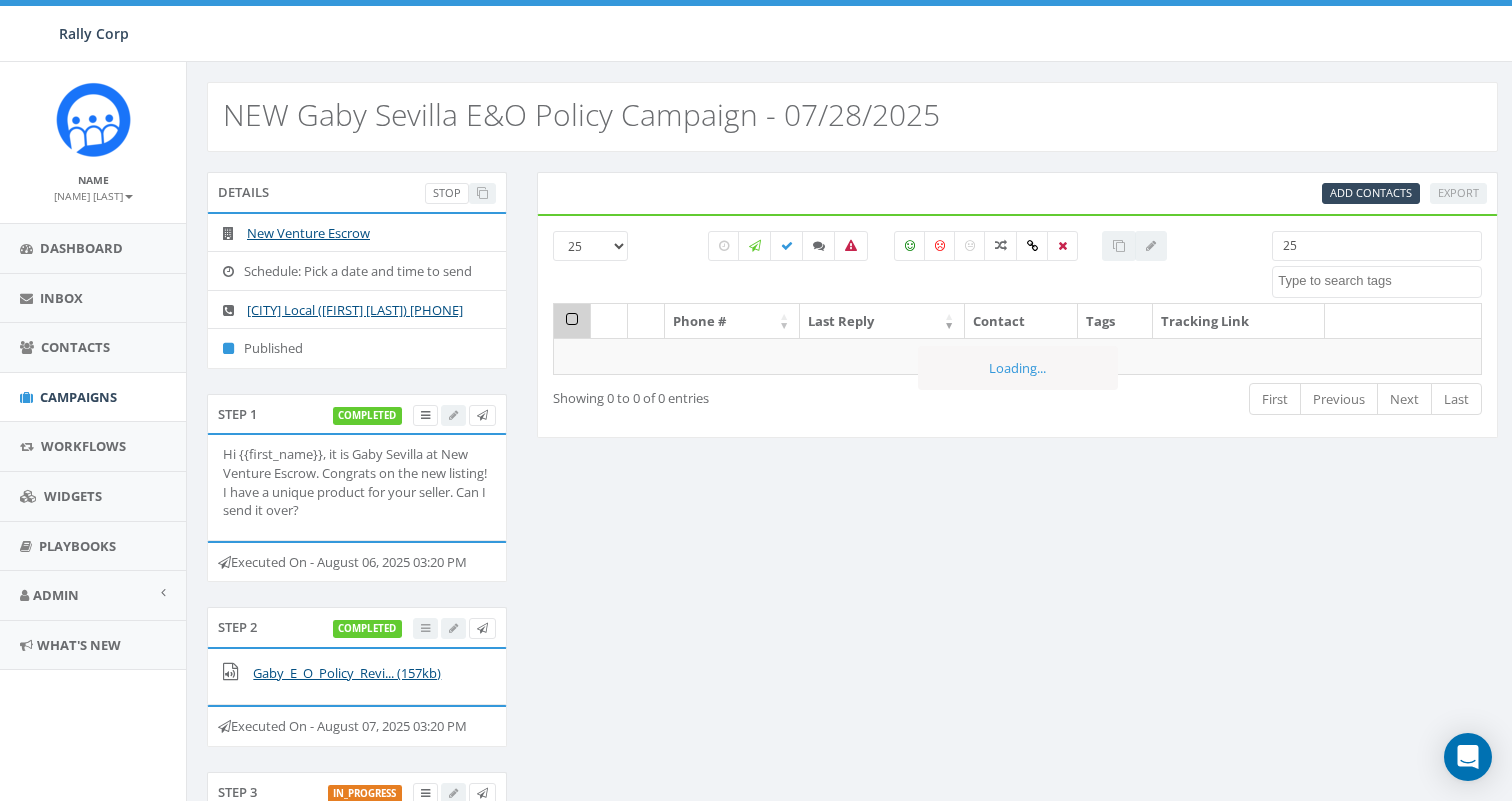 type on "2" 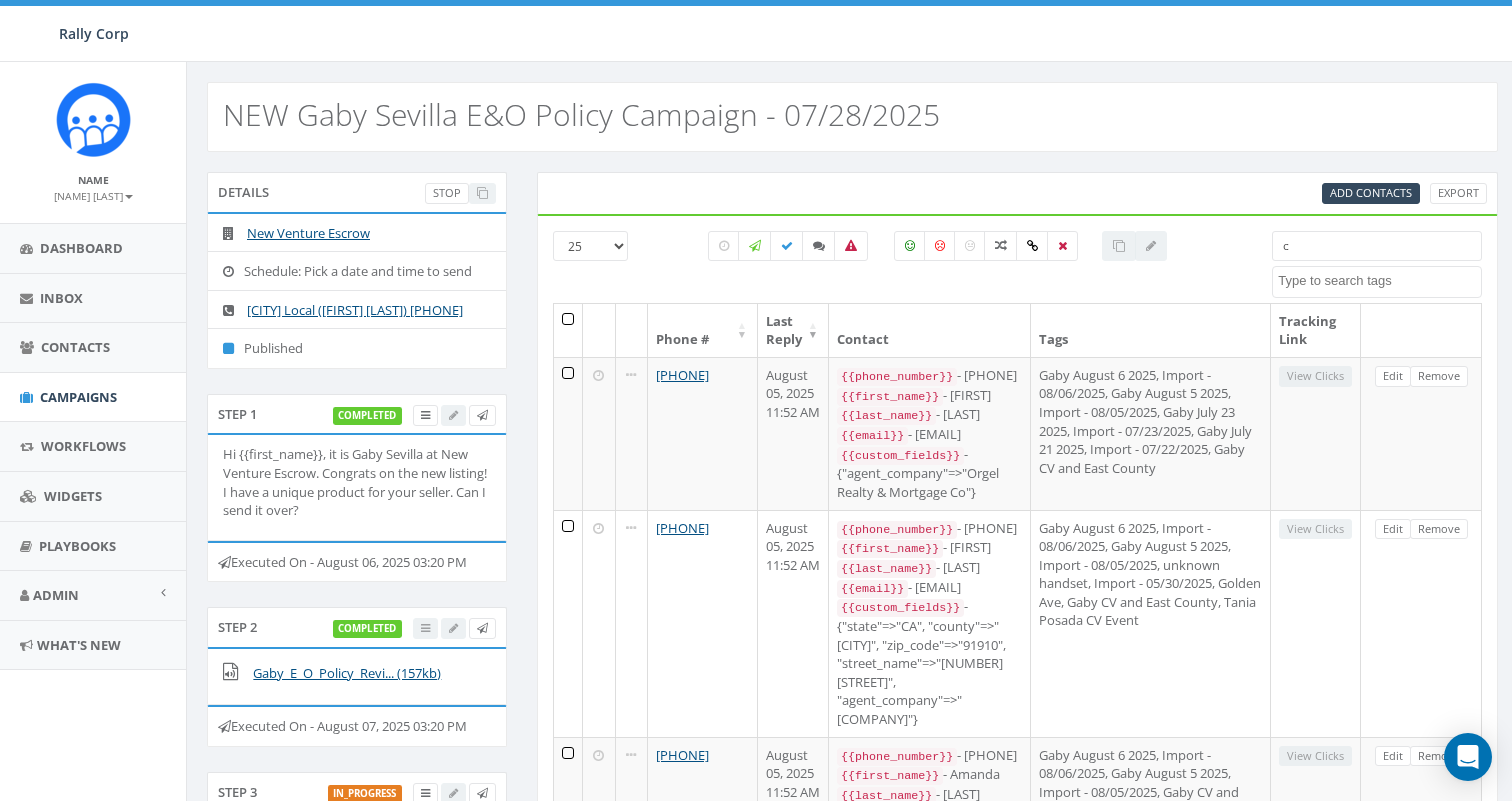 type on "c" 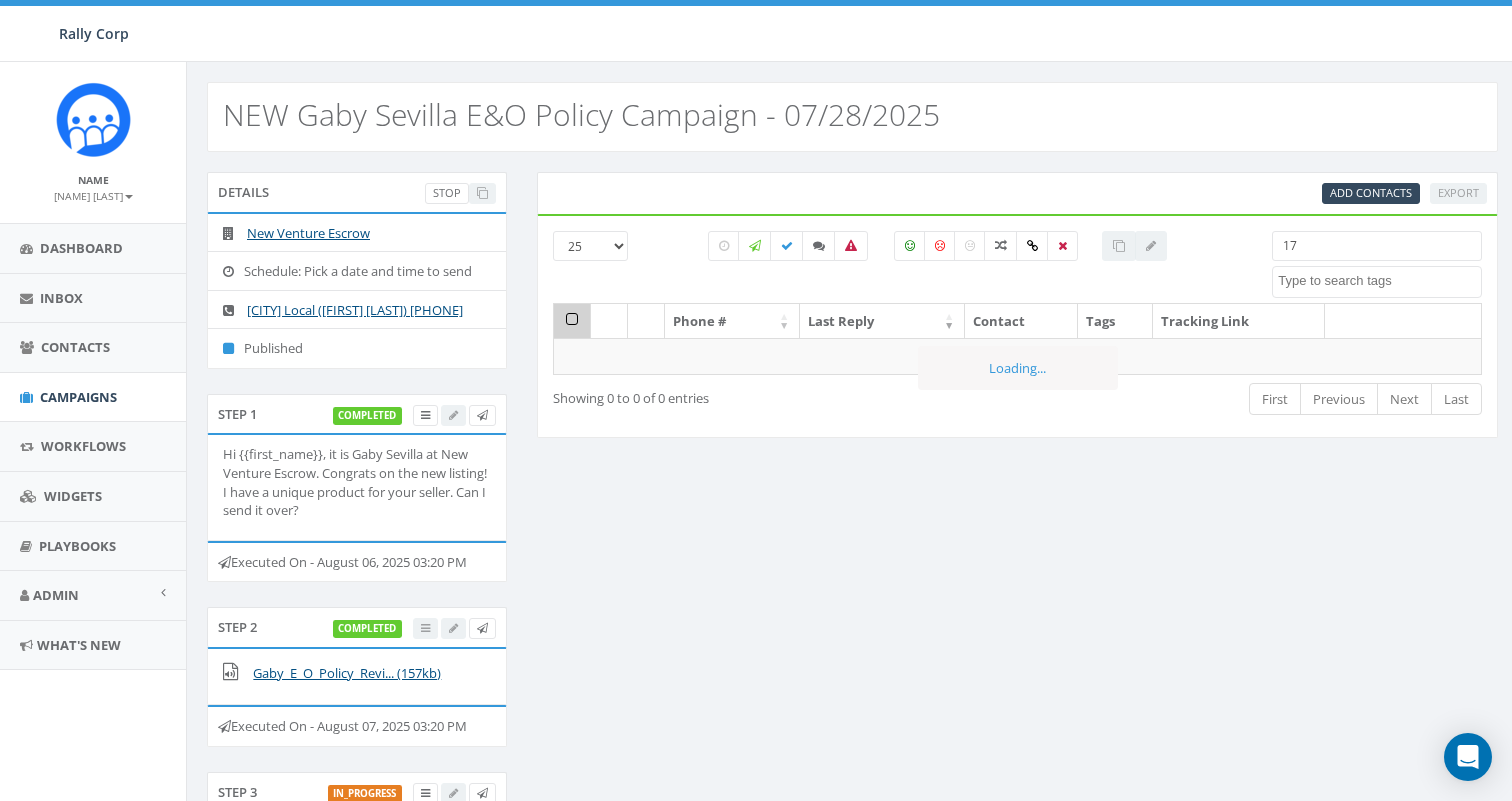 type on "1" 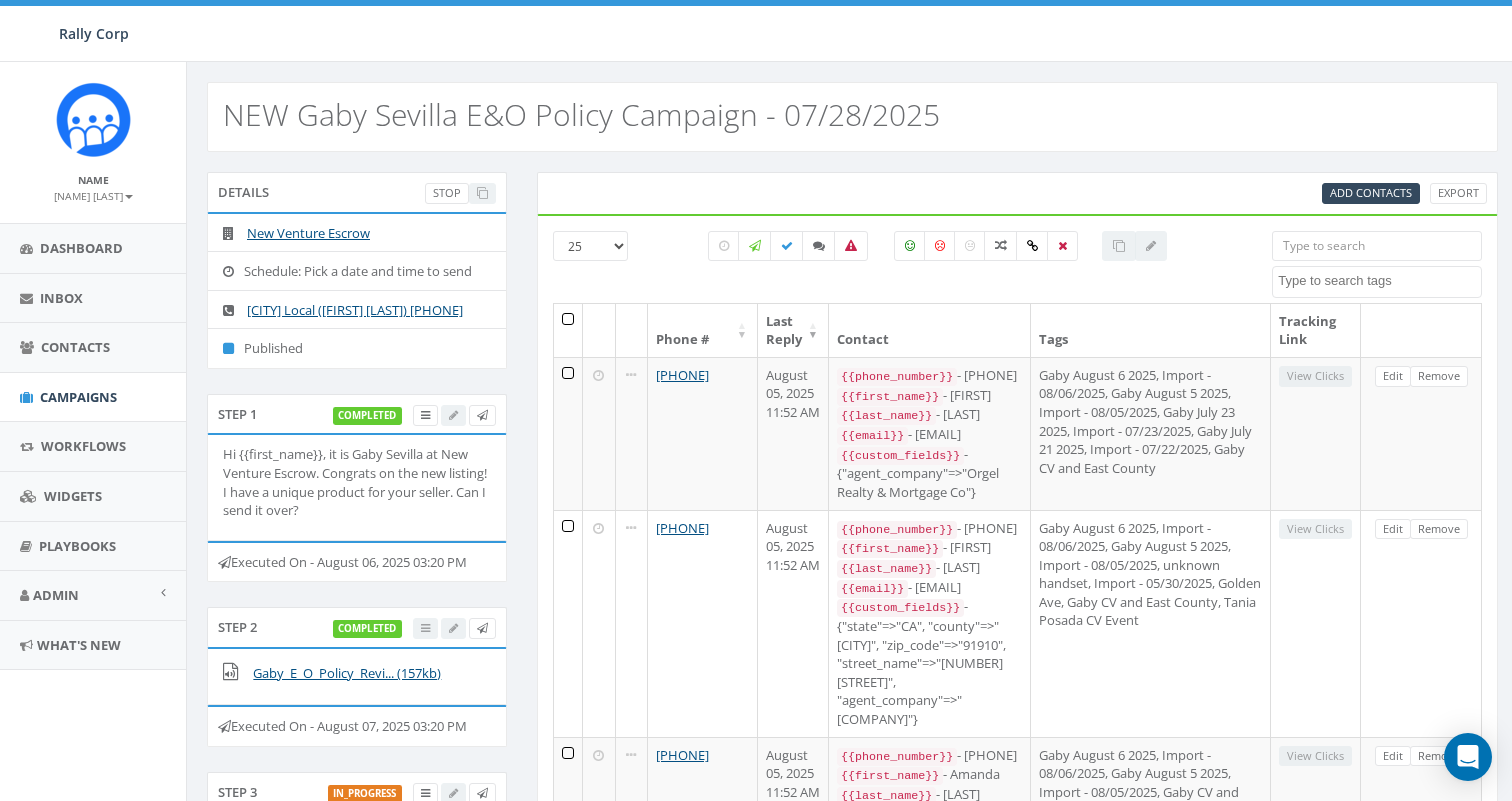 click at bounding box center [1377, 246] 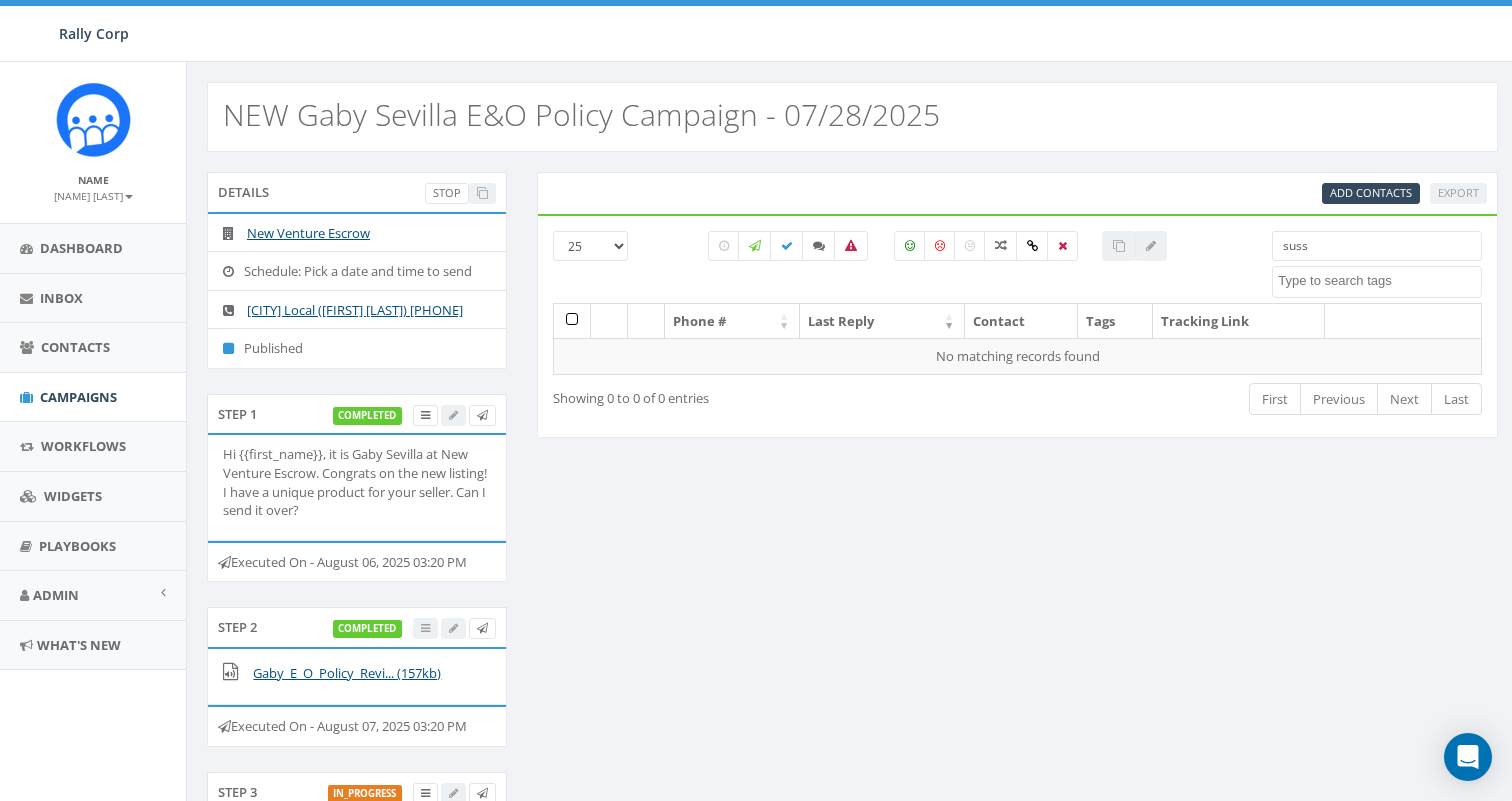 type on "suss" 